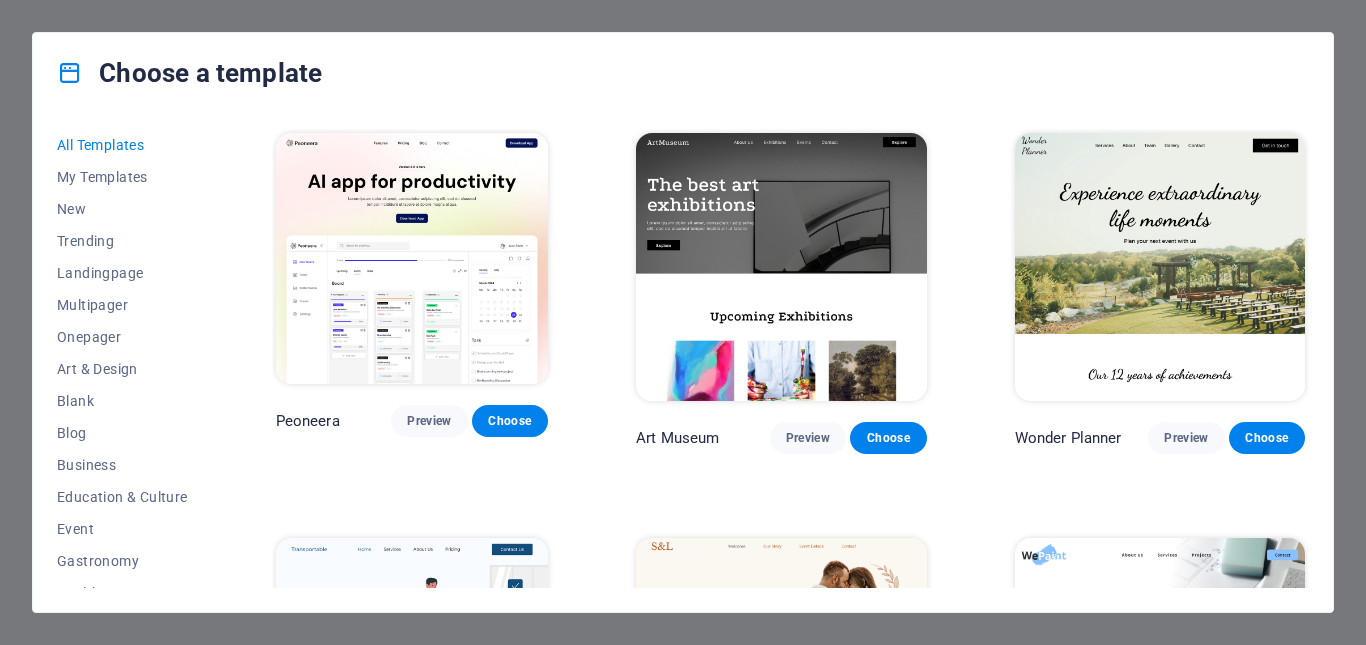 scroll, scrollTop: 0, scrollLeft: 0, axis: both 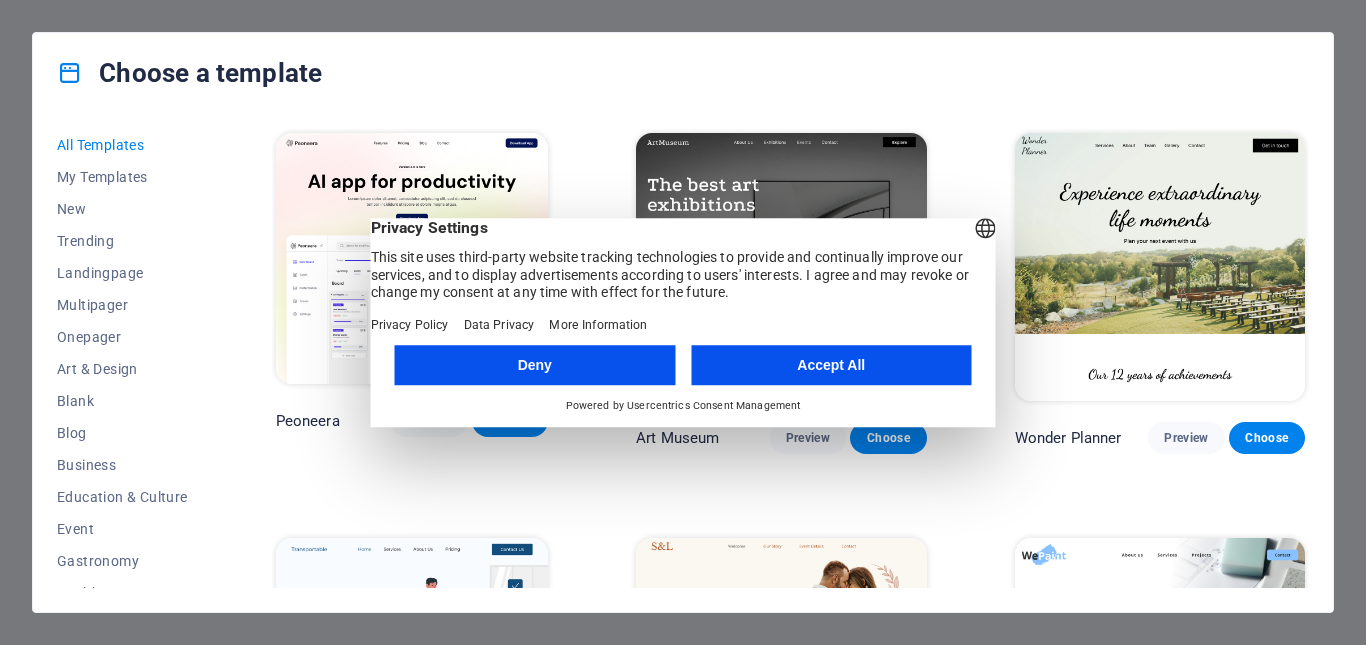 click on "Accept All" at bounding box center (831, 365) 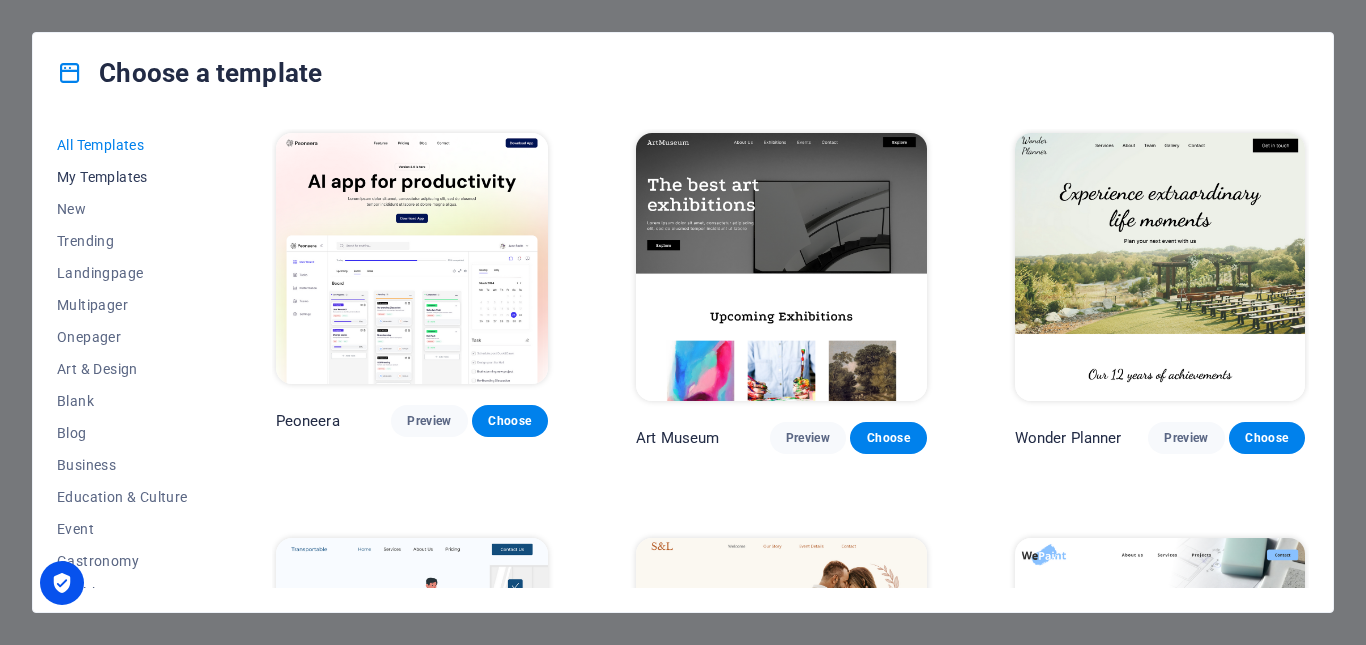 click on "My Templates" at bounding box center [122, 177] 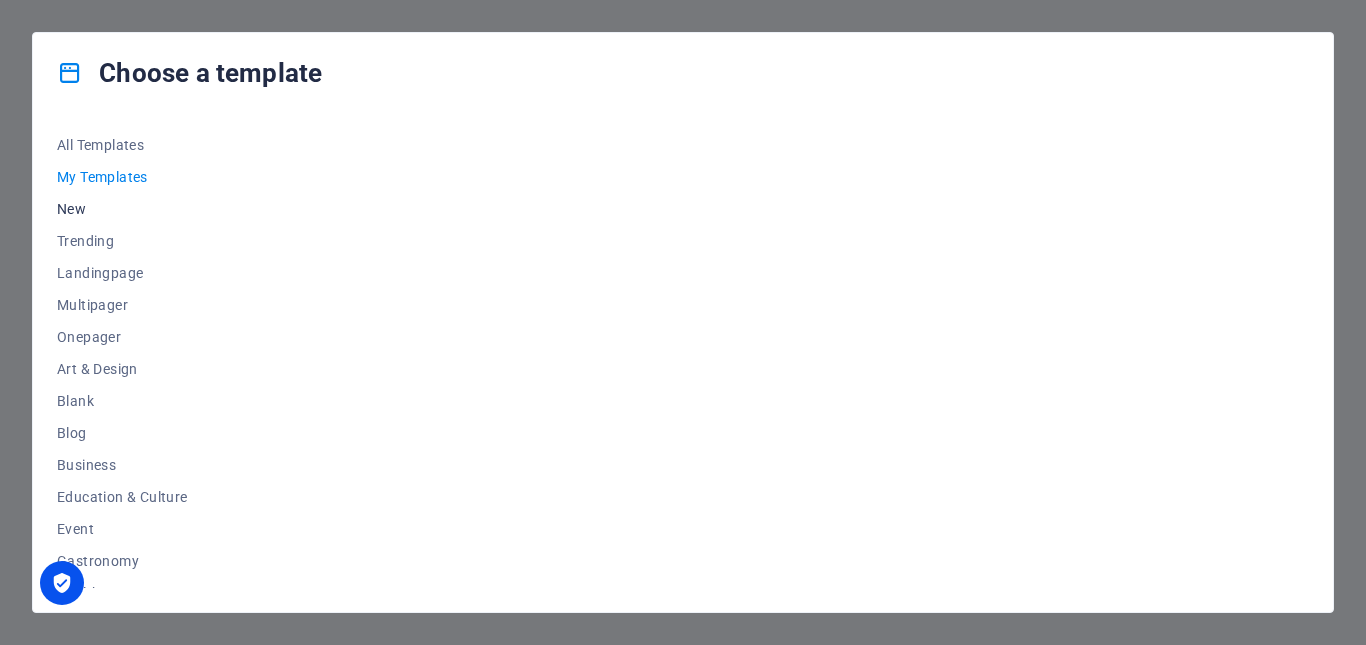 click on "New" at bounding box center [122, 209] 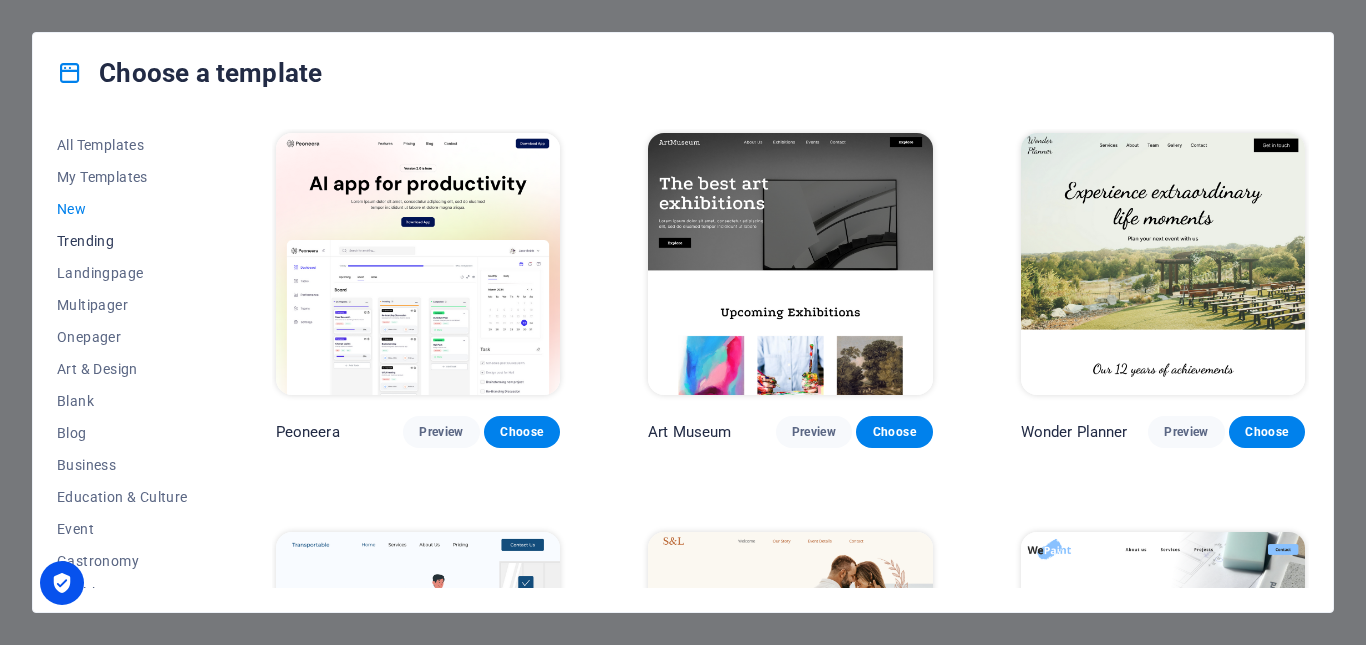 click on "Trending" at bounding box center [122, 241] 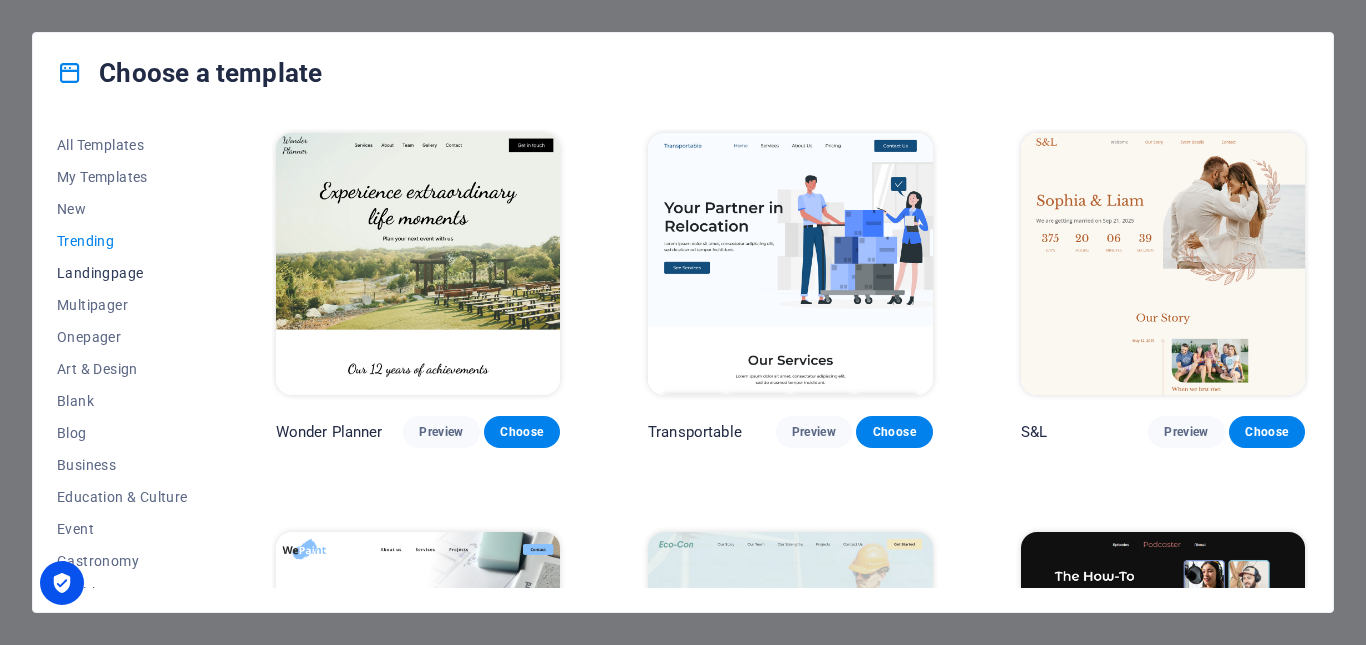 click on "Landingpage" at bounding box center (122, 273) 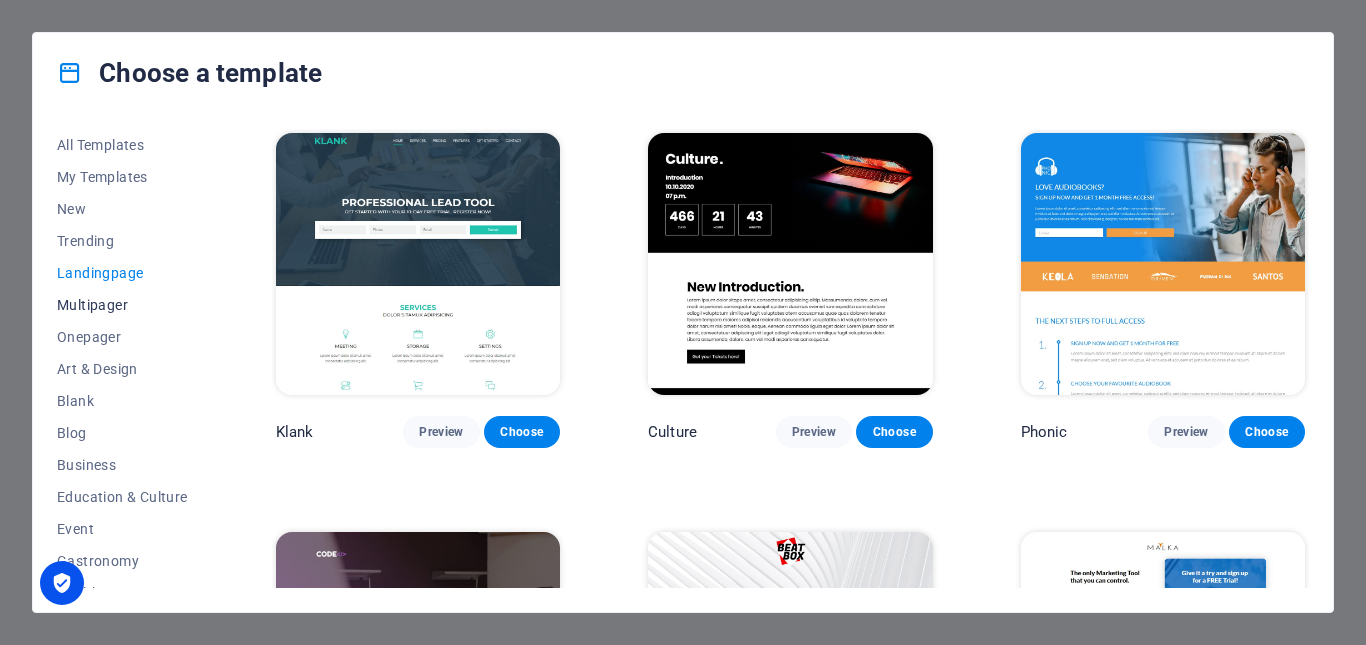 click on "Multipager" at bounding box center [122, 305] 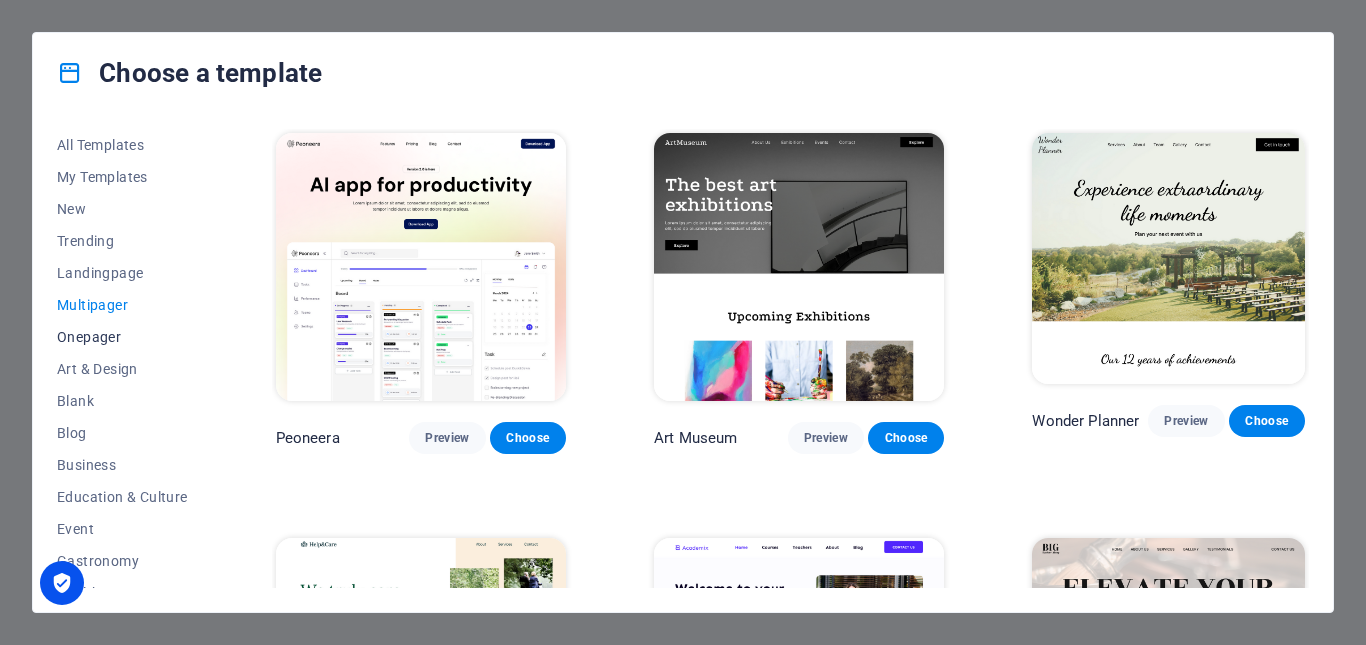 click on "Onepager" at bounding box center [122, 337] 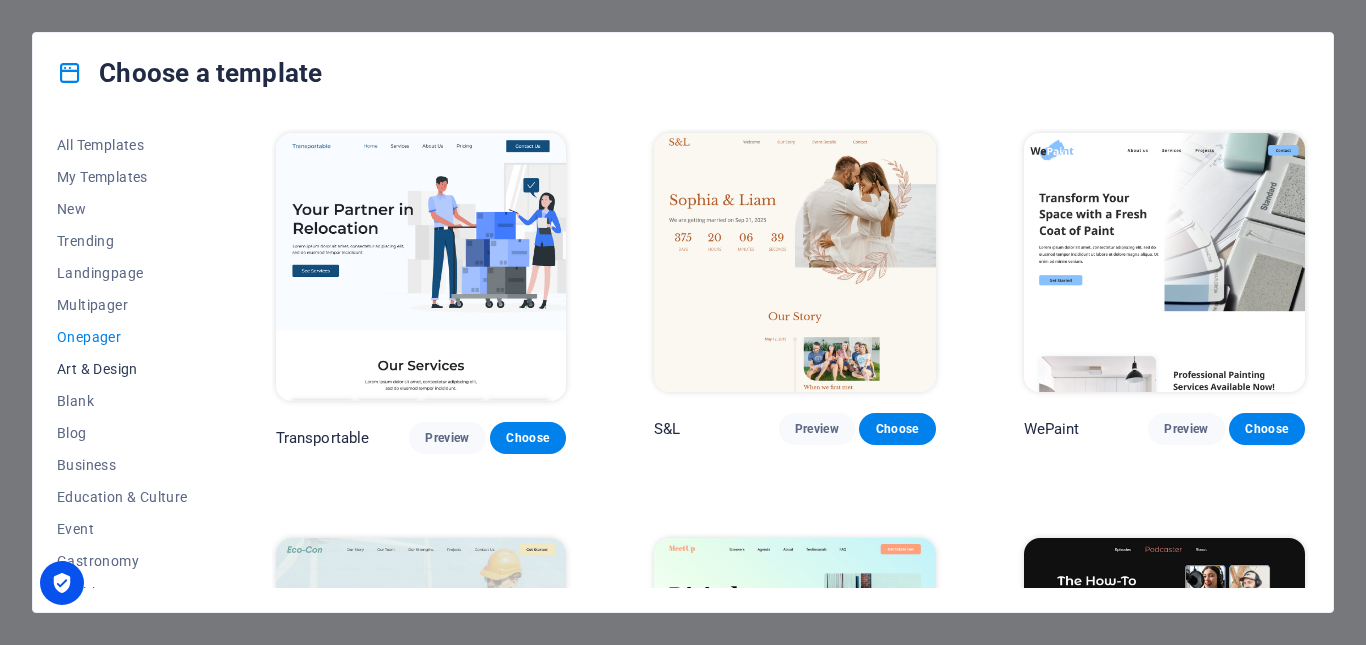 click on "Art & Design" at bounding box center (122, 369) 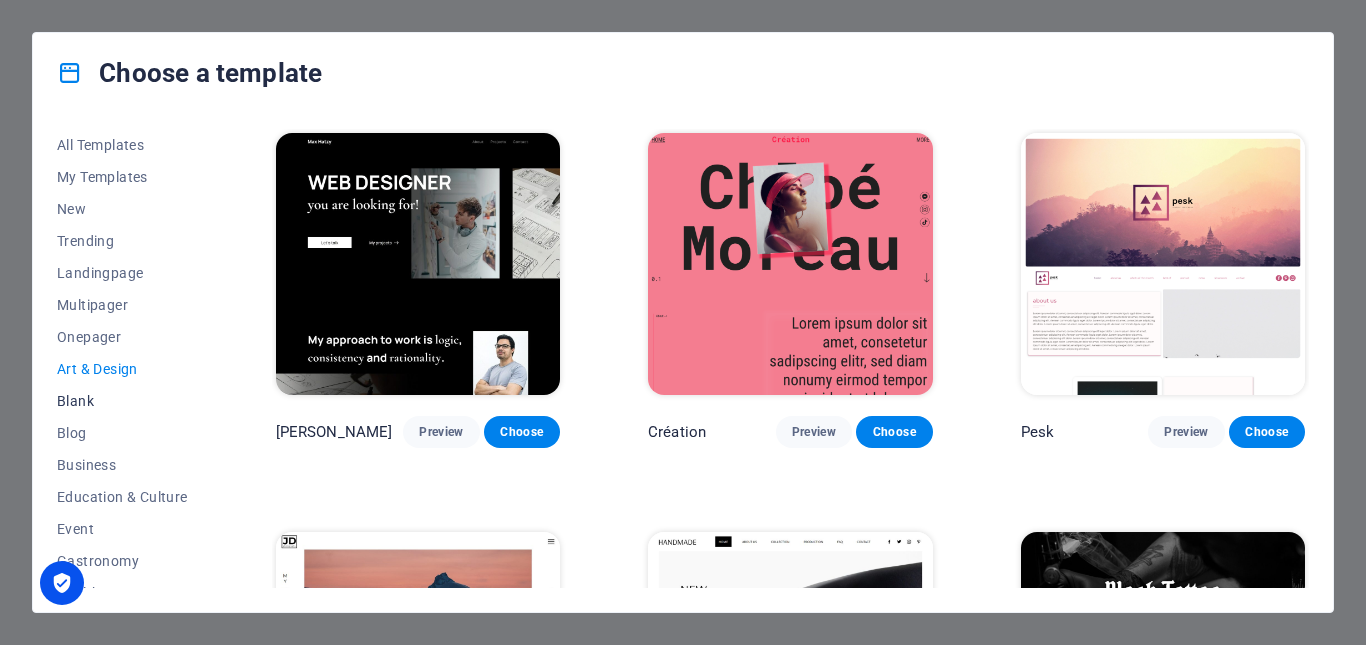 click on "Blank" at bounding box center [122, 401] 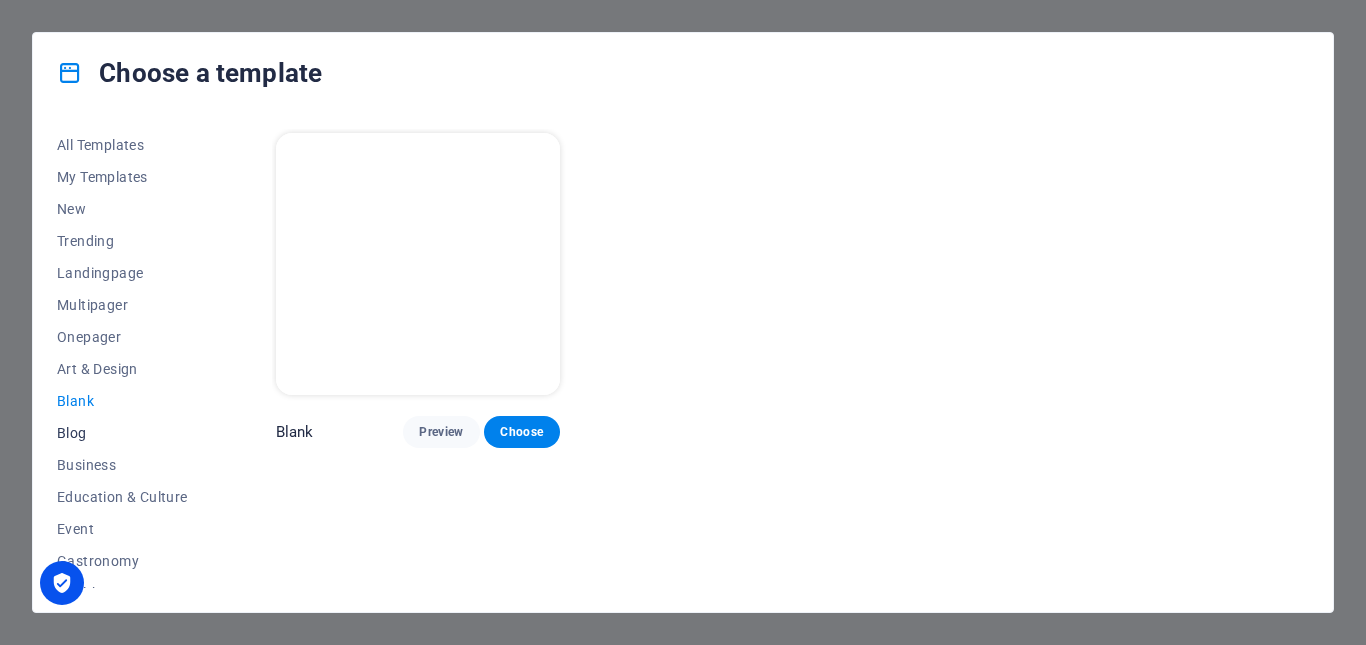 click on "Blog" at bounding box center (122, 433) 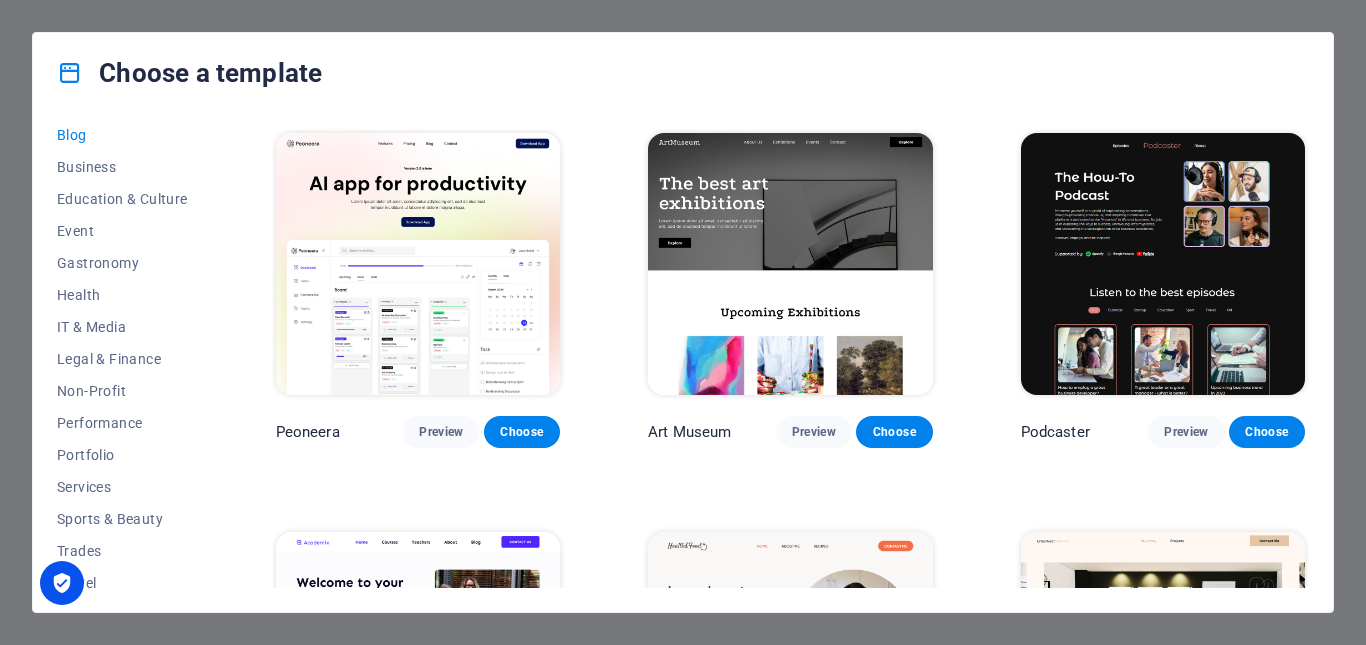 scroll, scrollTop: 300, scrollLeft: 0, axis: vertical 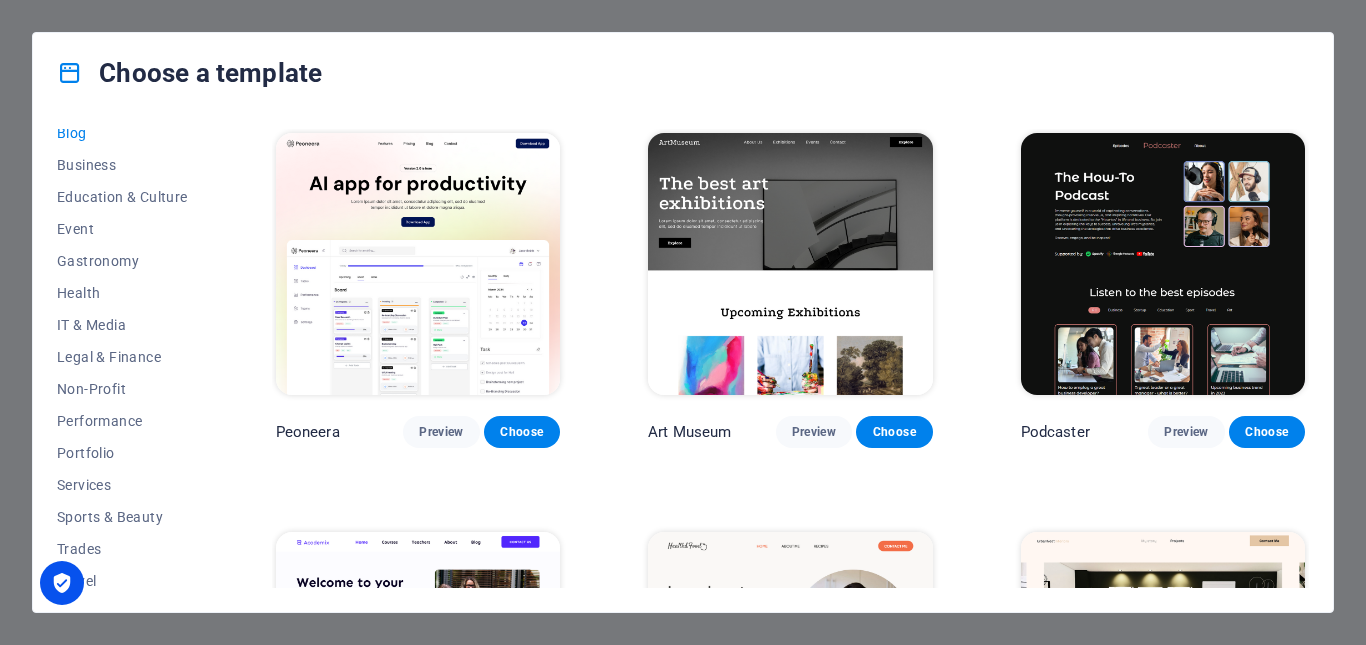 type 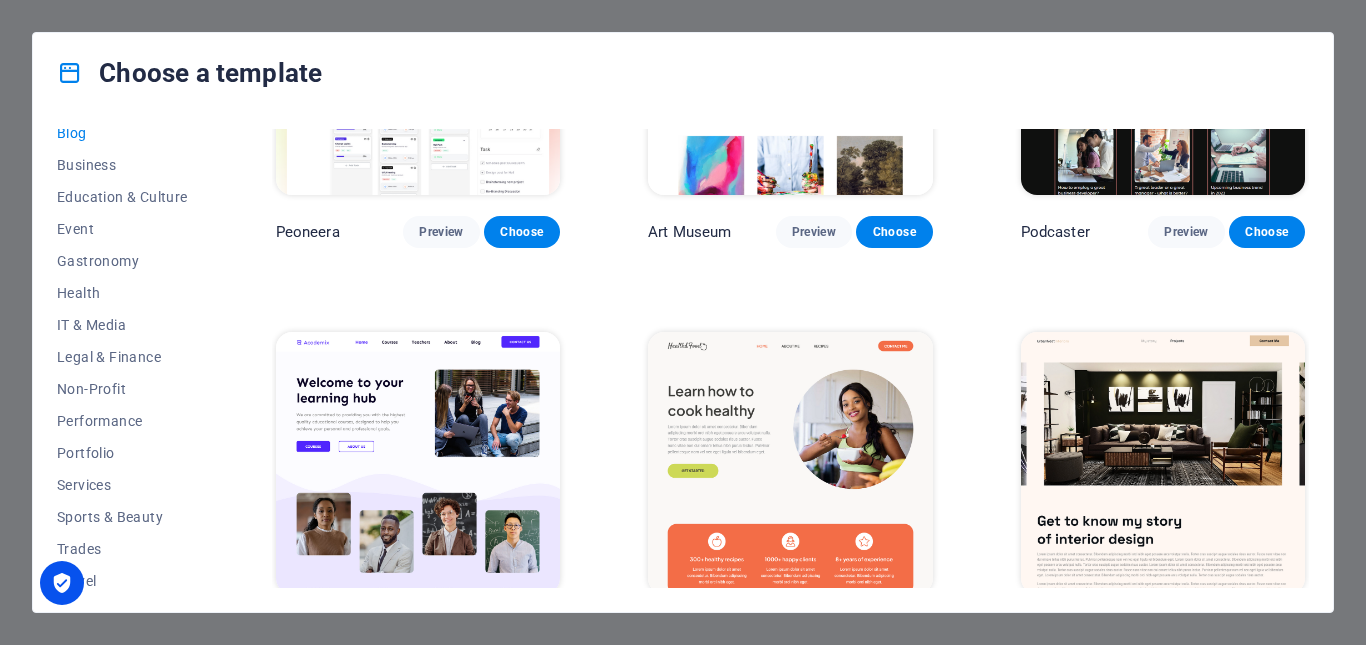 scroll, scrollTop: 0, scrollLeft: 0, axis: both 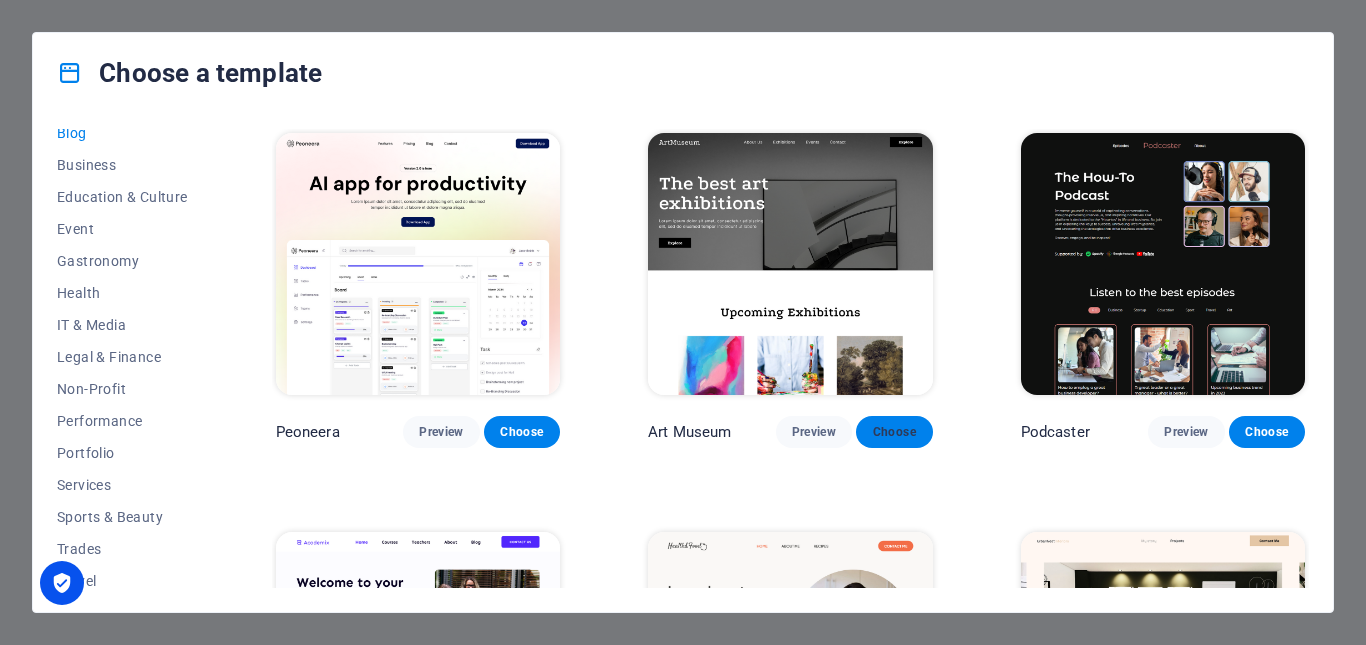 click on "Choose" at bounding box center (894, 432) 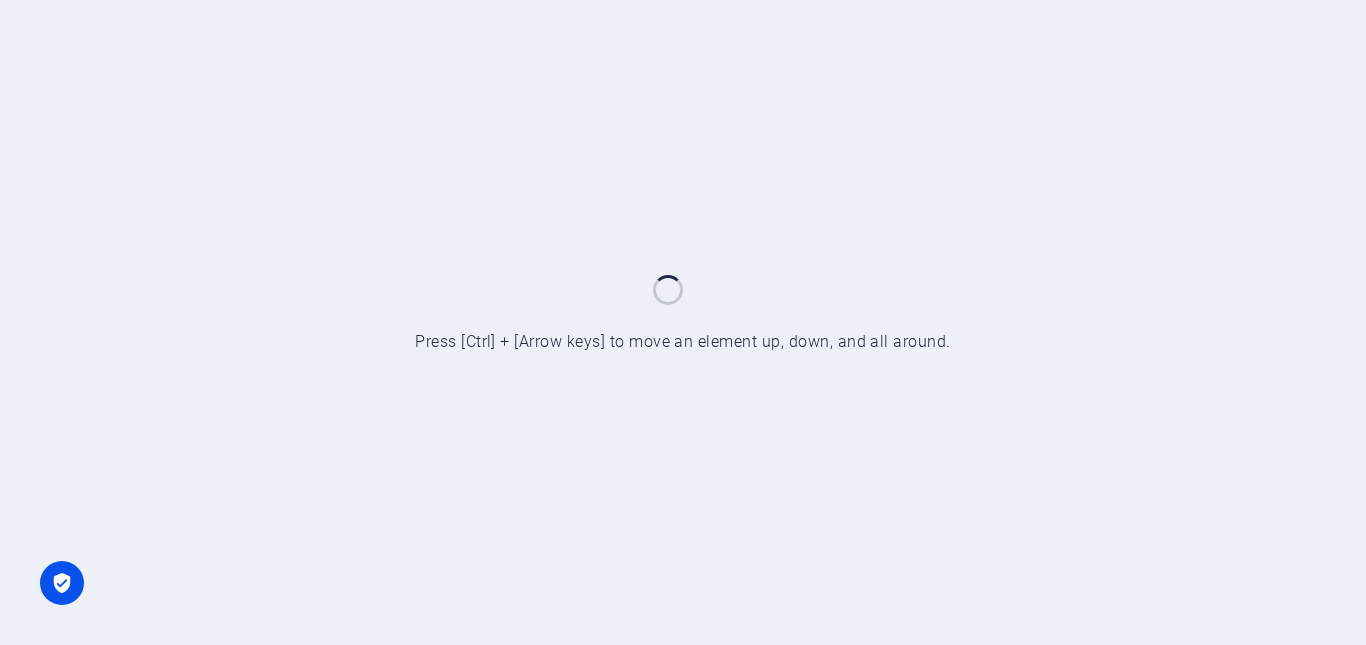 scroll, scrollTop: 0, scrollLeft: 0, axis: both 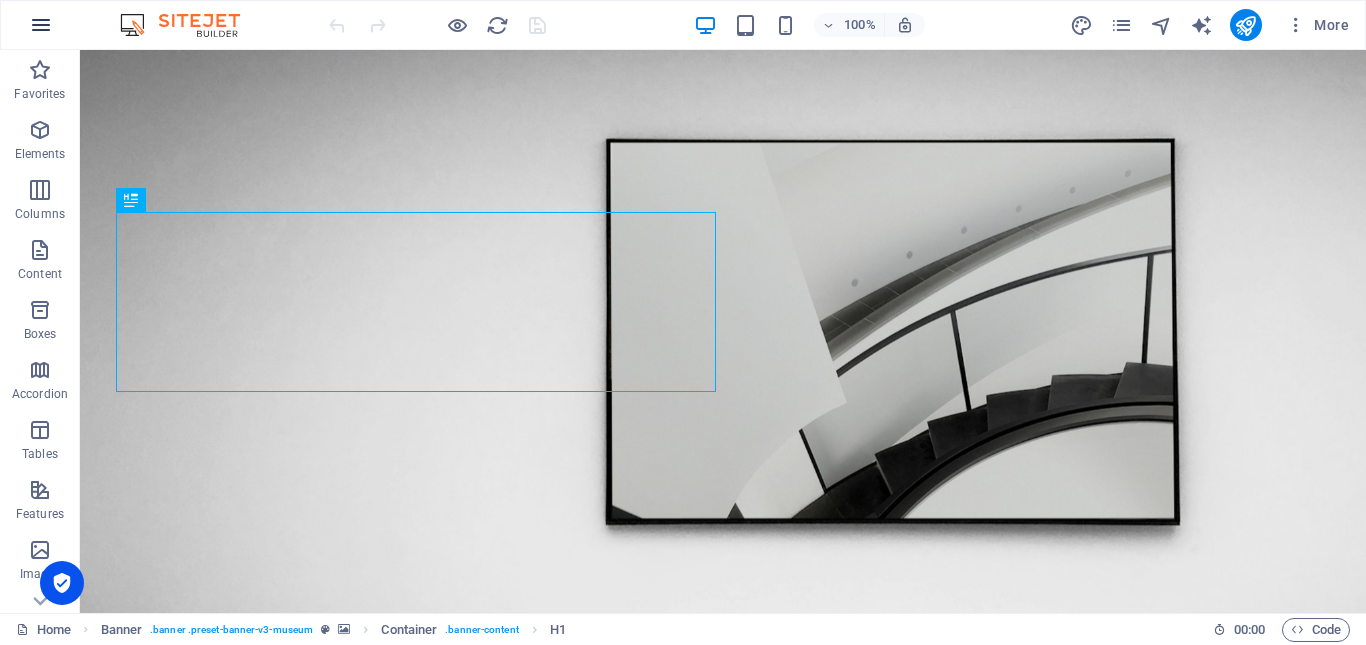 click at bounding box center (41, 25) 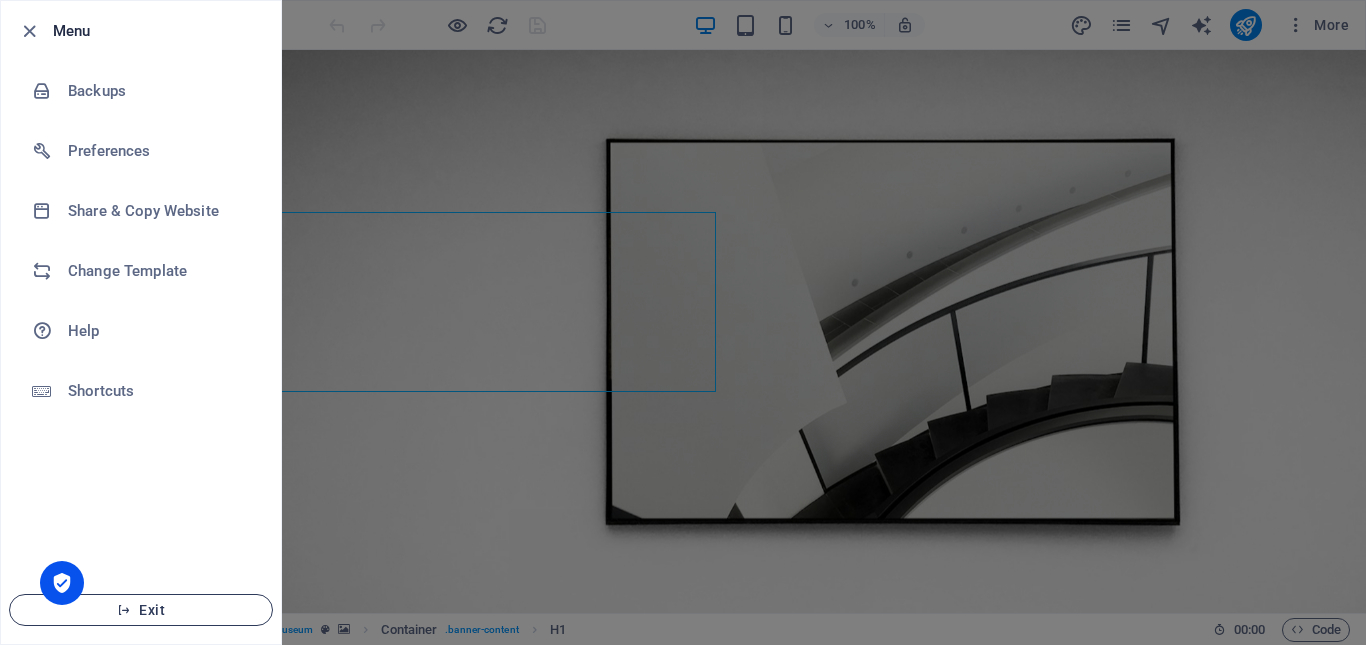 click on "Exit" at bounding box center [141, 610] 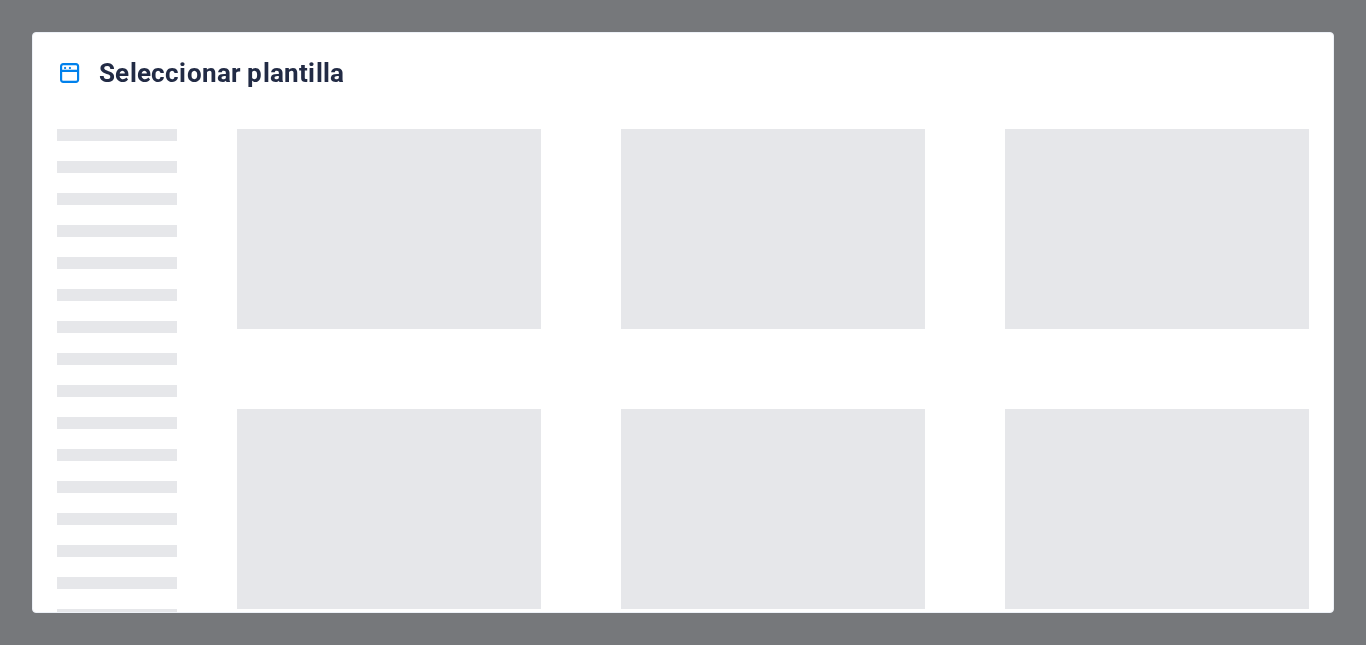 scroll, scrollTop: 0, scrollLeft: 0, axis: both 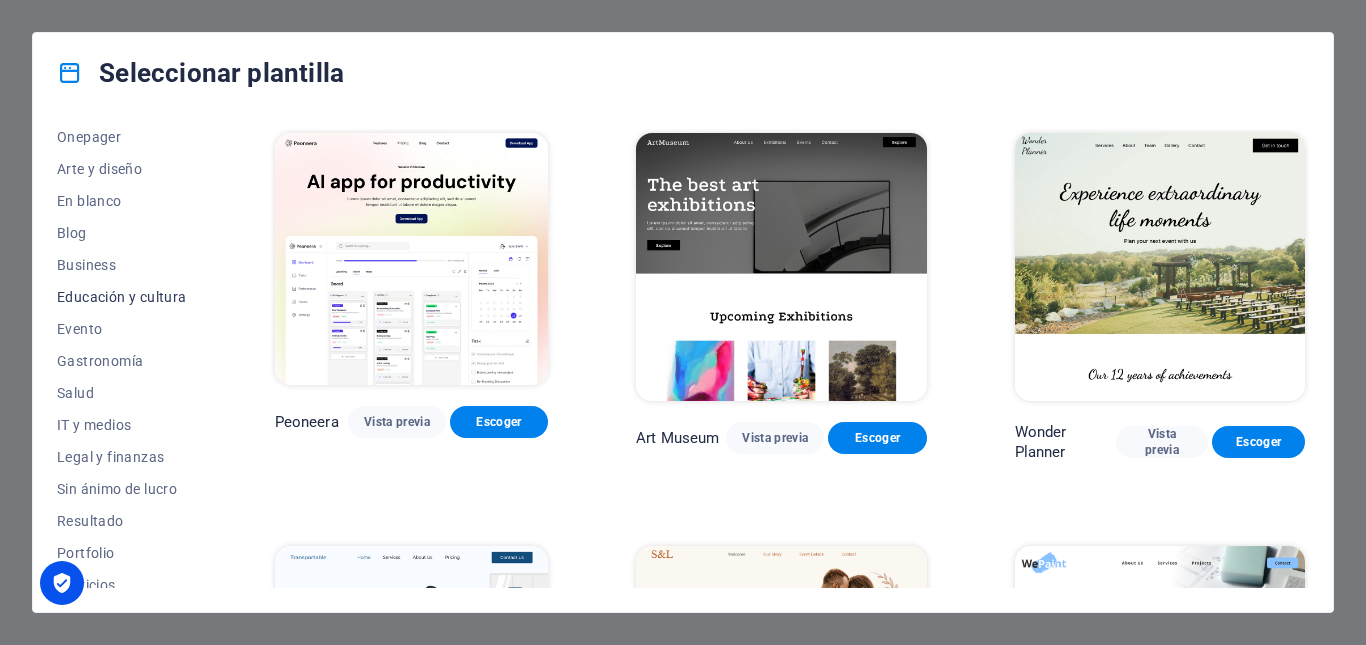 click on "Educación y cultura" at bounding box center [122, 297] 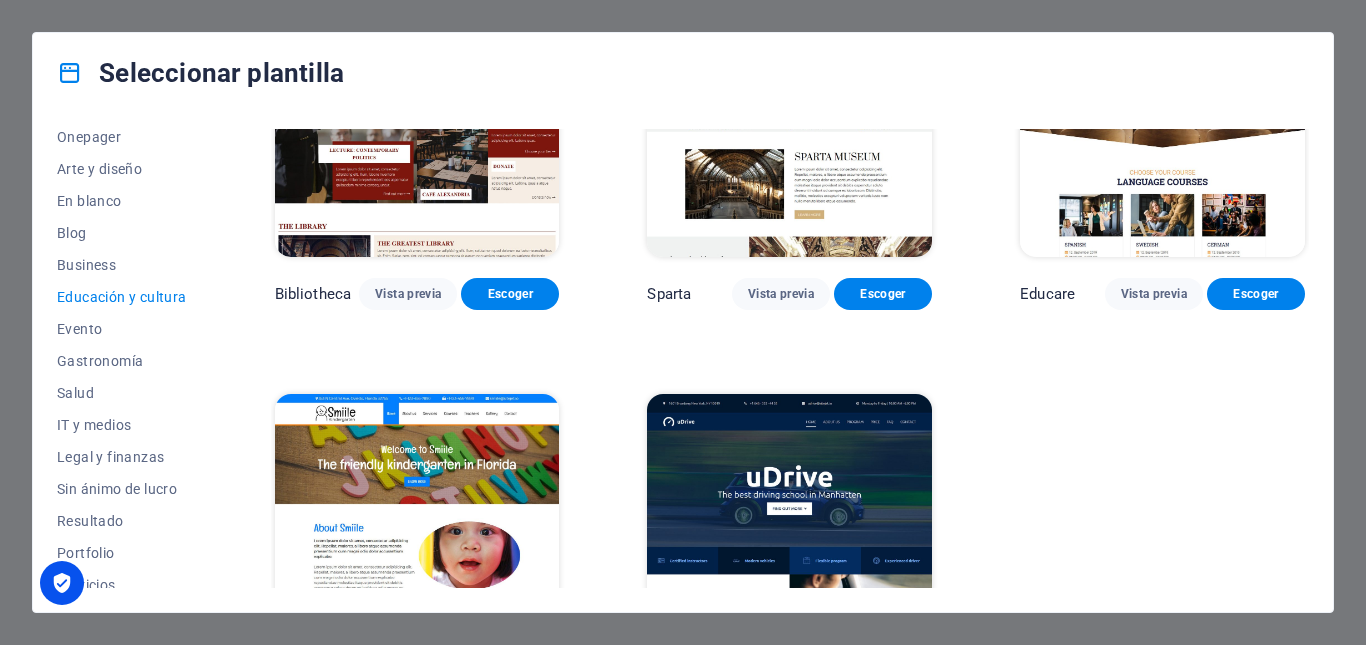 scroll, scrollTop: 661, scrollLeft: 0, axis: vertical 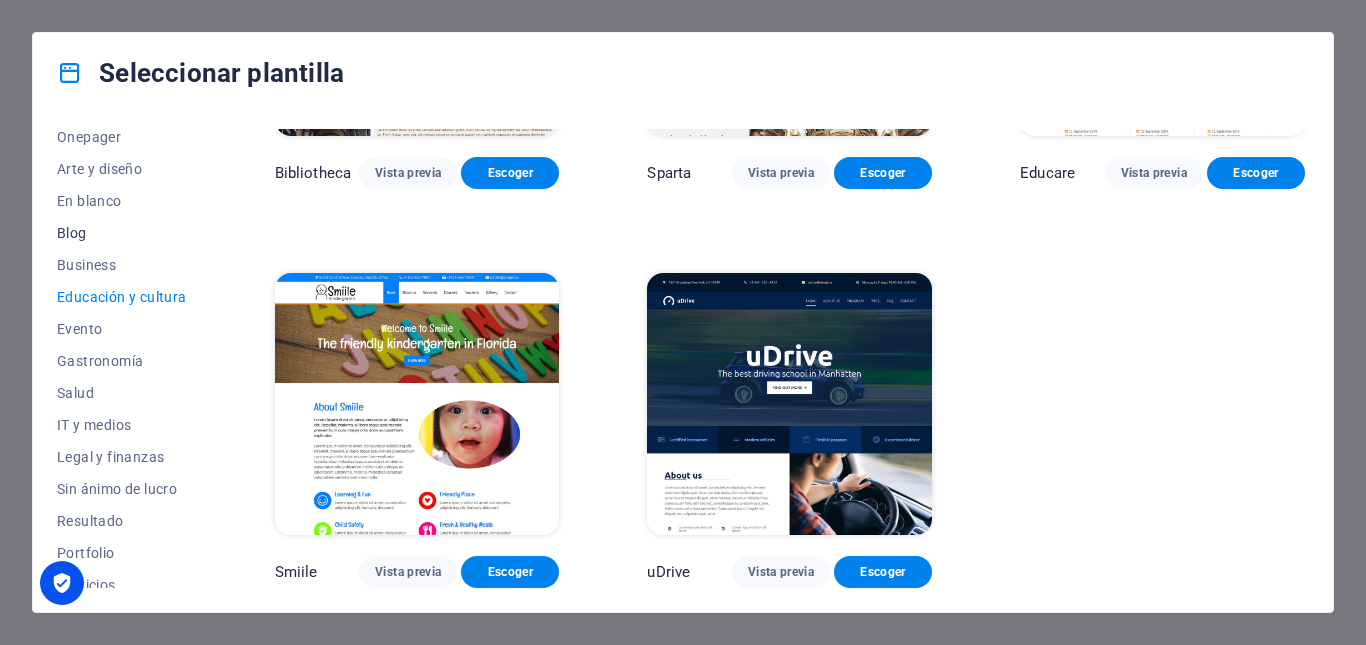 click on "Blog" at bounding box center [122, 233] 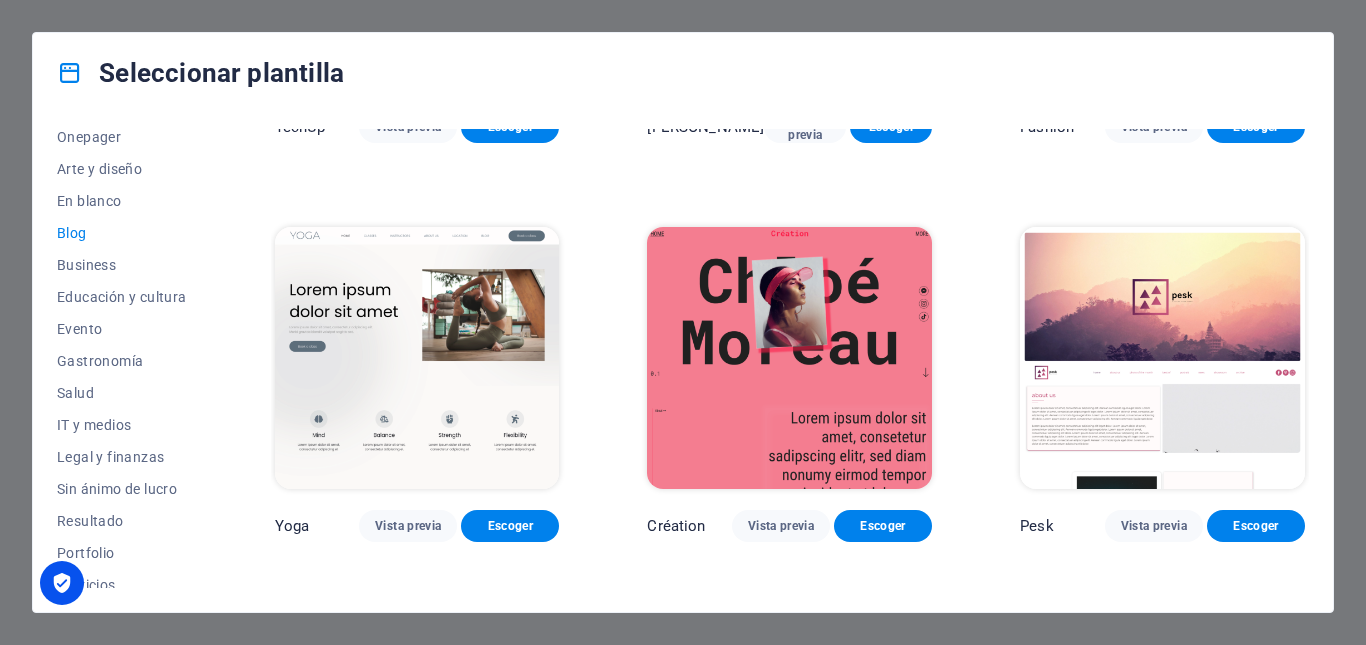 scroll, scrollTop: 1961, scrollLeft: 0, axis: vertical 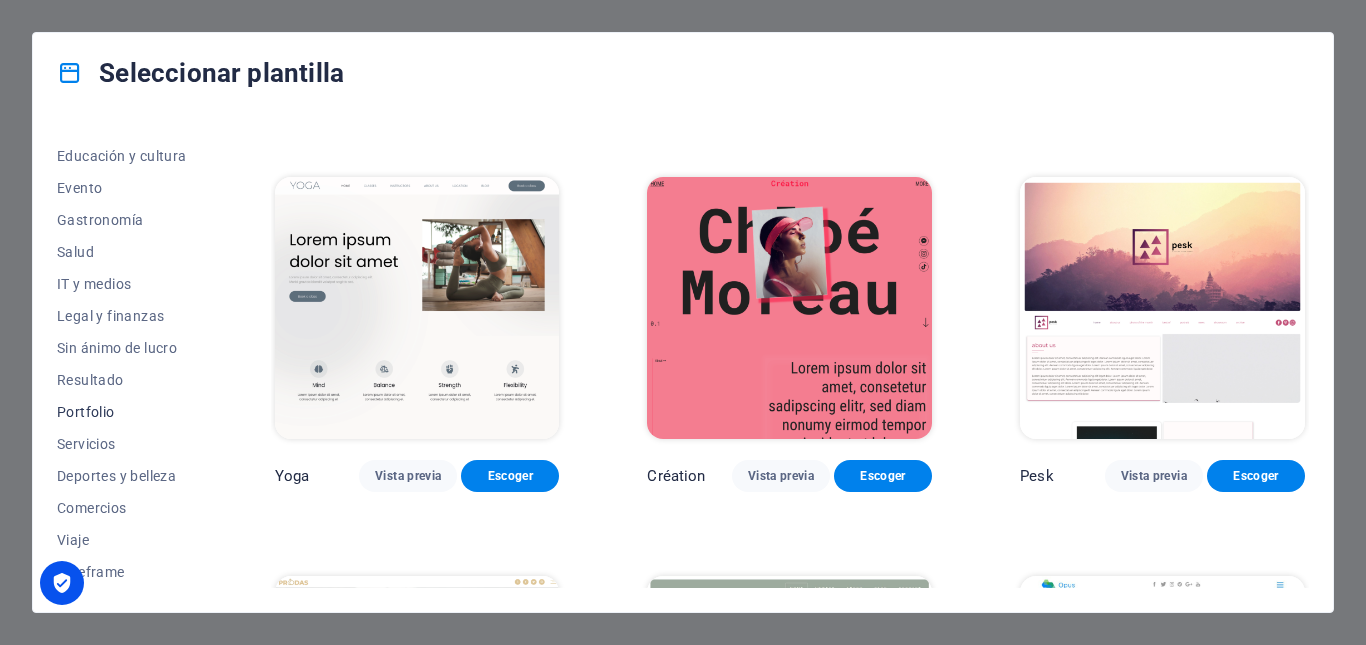 click on "Portfolio" at bounding box center [122, 412] 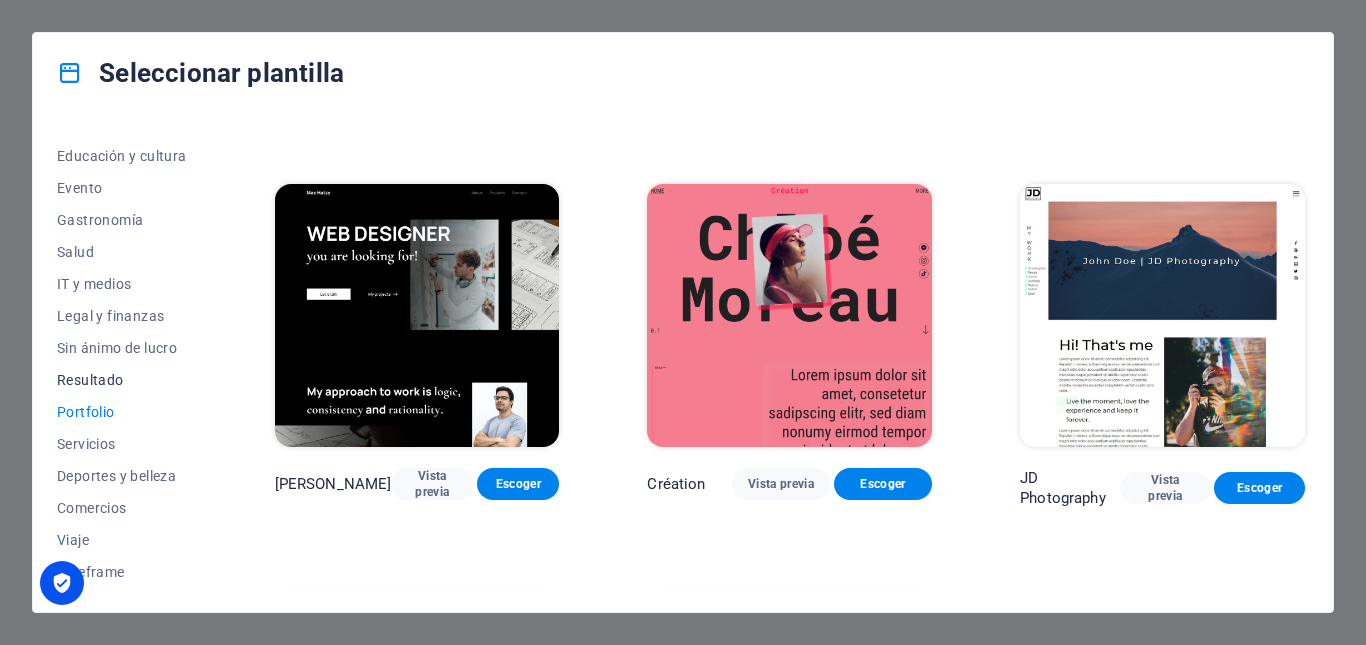 click on "Resultado" at bounding box center [122, 380] 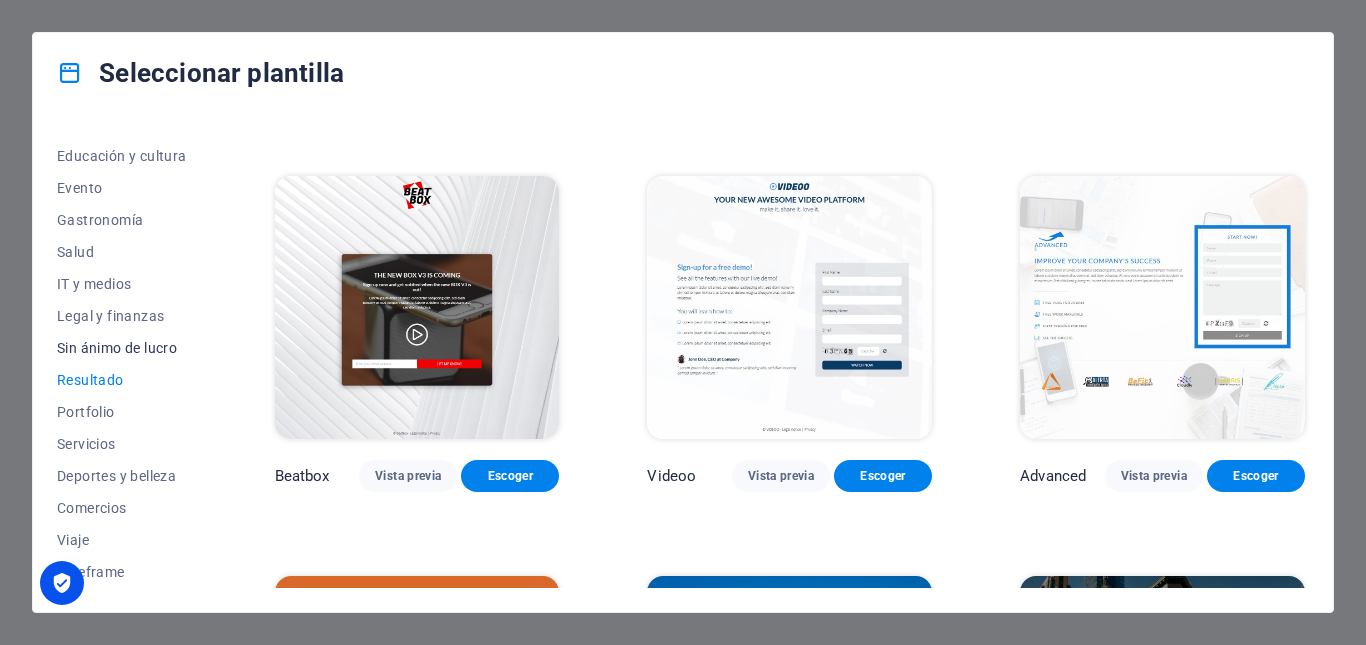 click on "Sin ánimo de lucro" at bounding box center (122, 348) 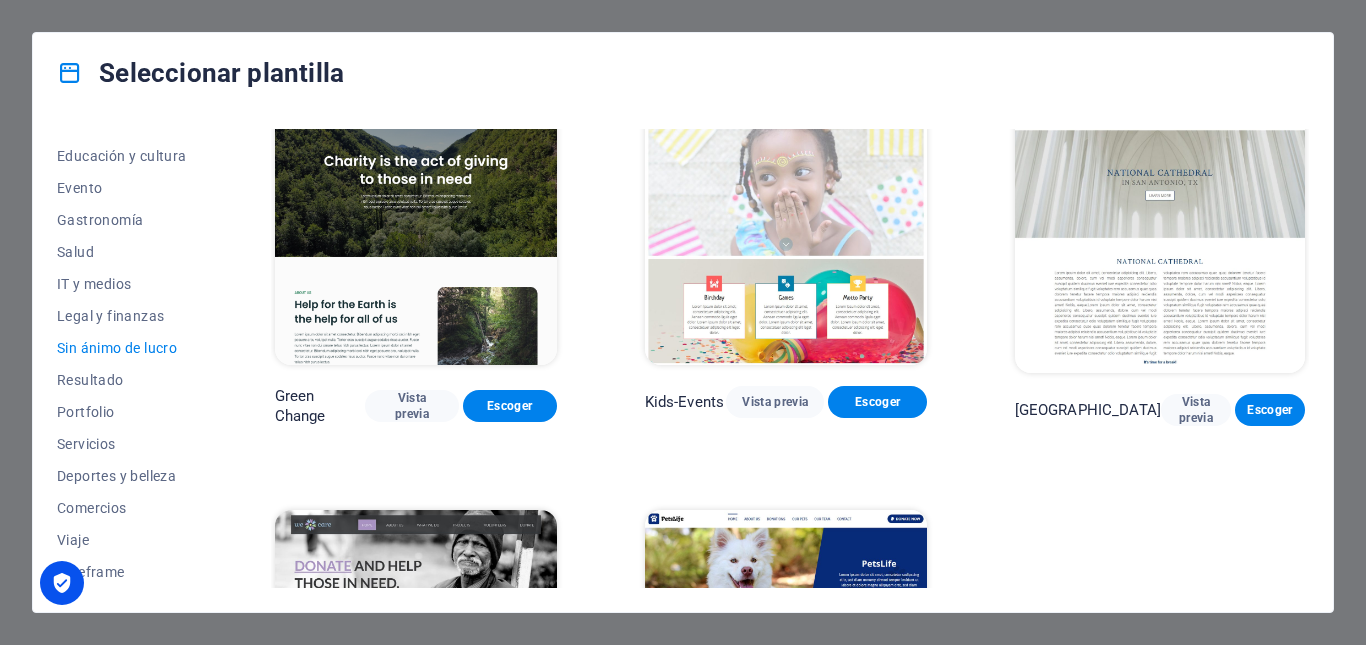 scroll, scrollTop: 0, scrollLeft: 0, axis: both 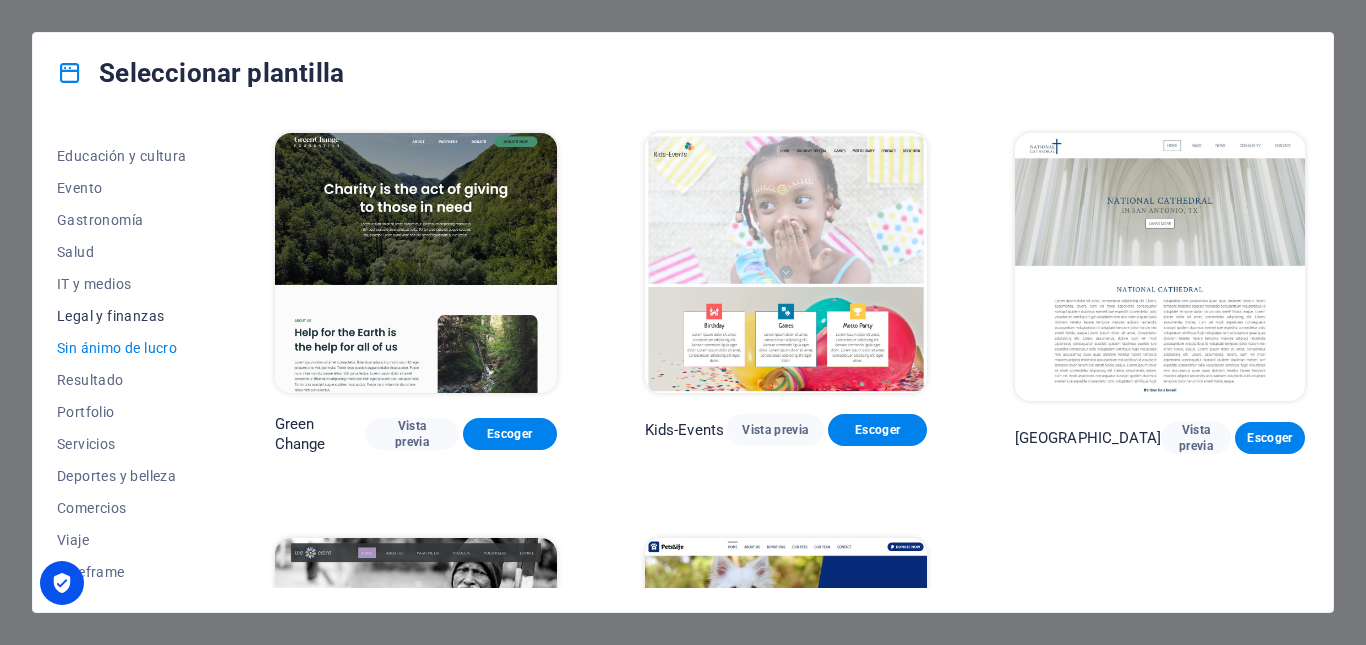 click on "Legal y finanzas" at bounding box center [122, 316] 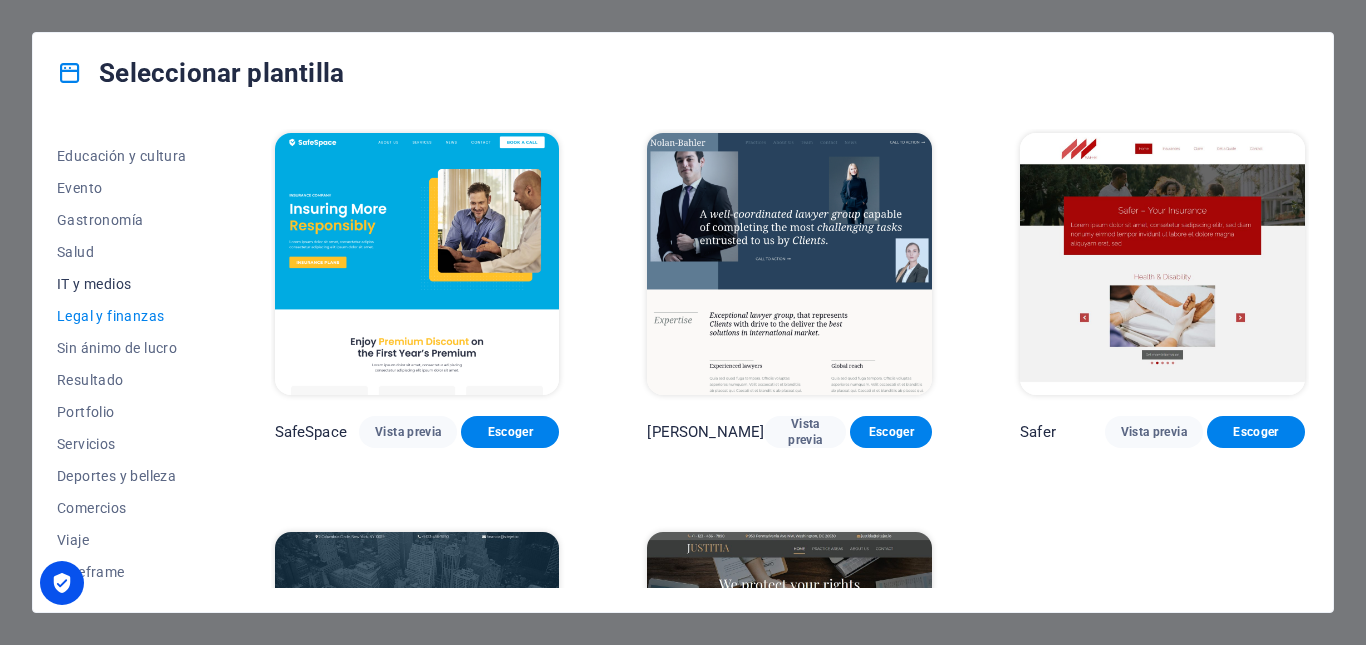 click on "IT y medios" at bounding box center [122, 284] 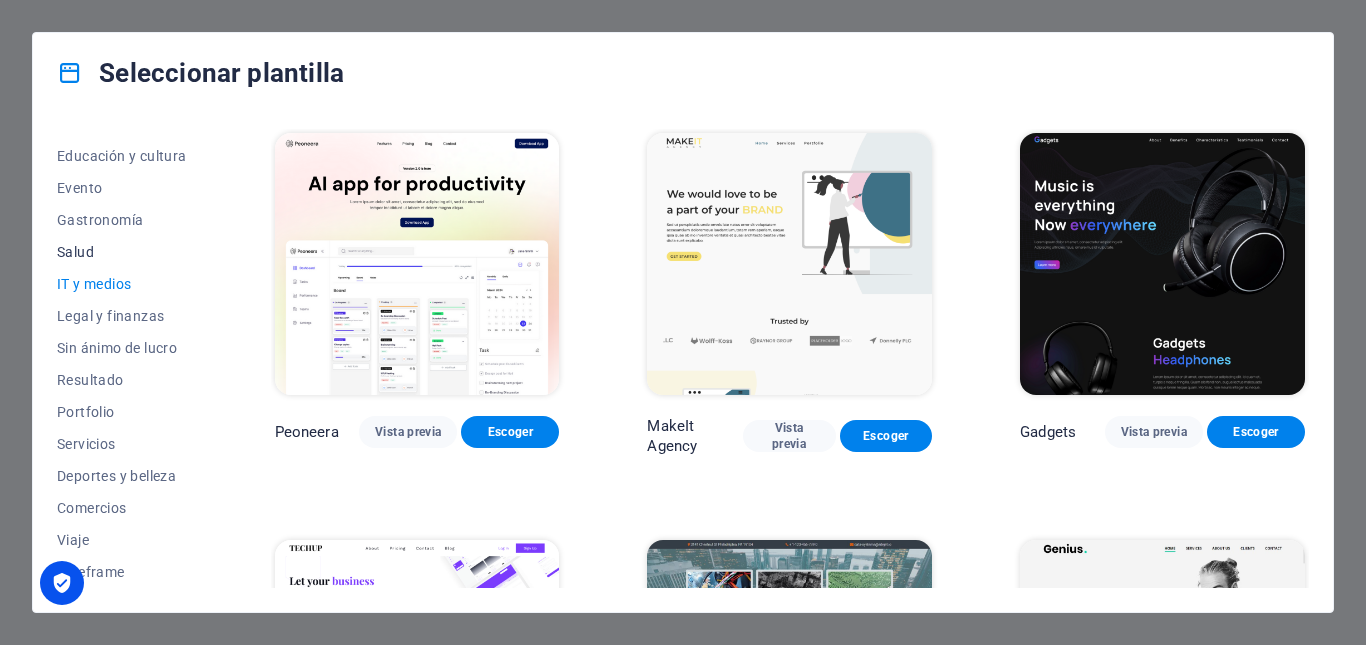 click on "Salud" at bounding box center [122, 252] 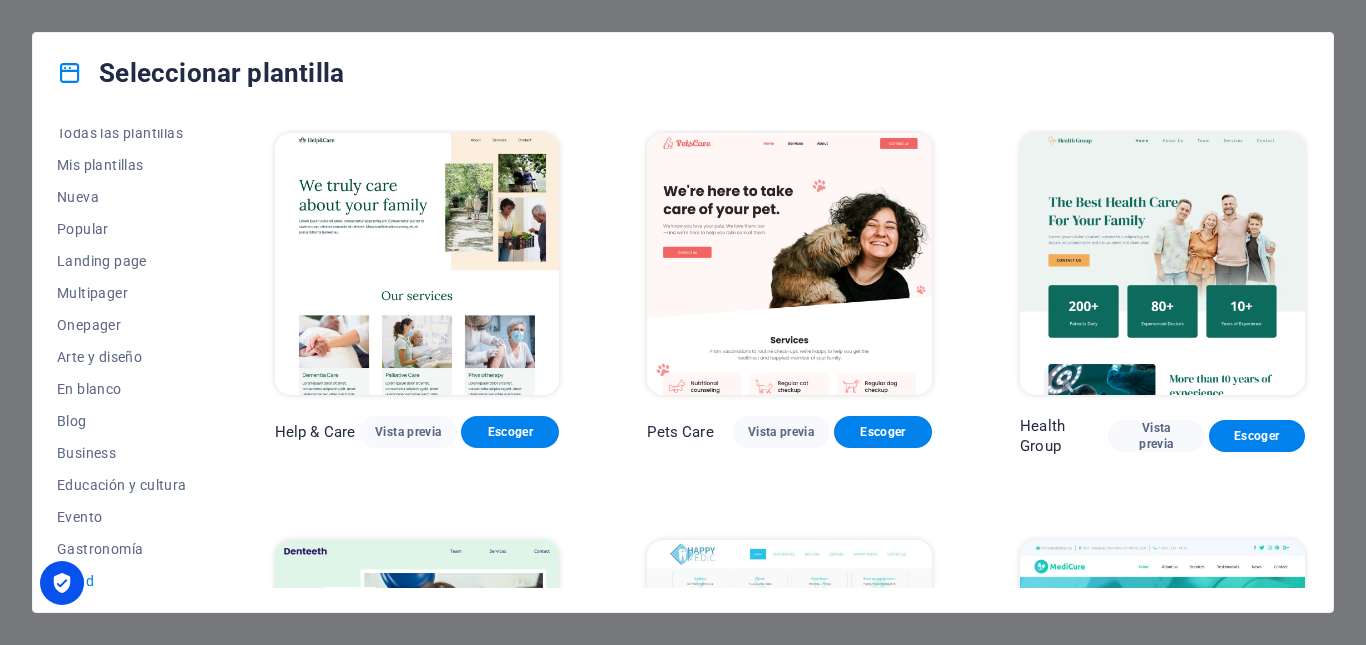 scroll, scrollTop: 0, scrollLeft: 0, axis: both 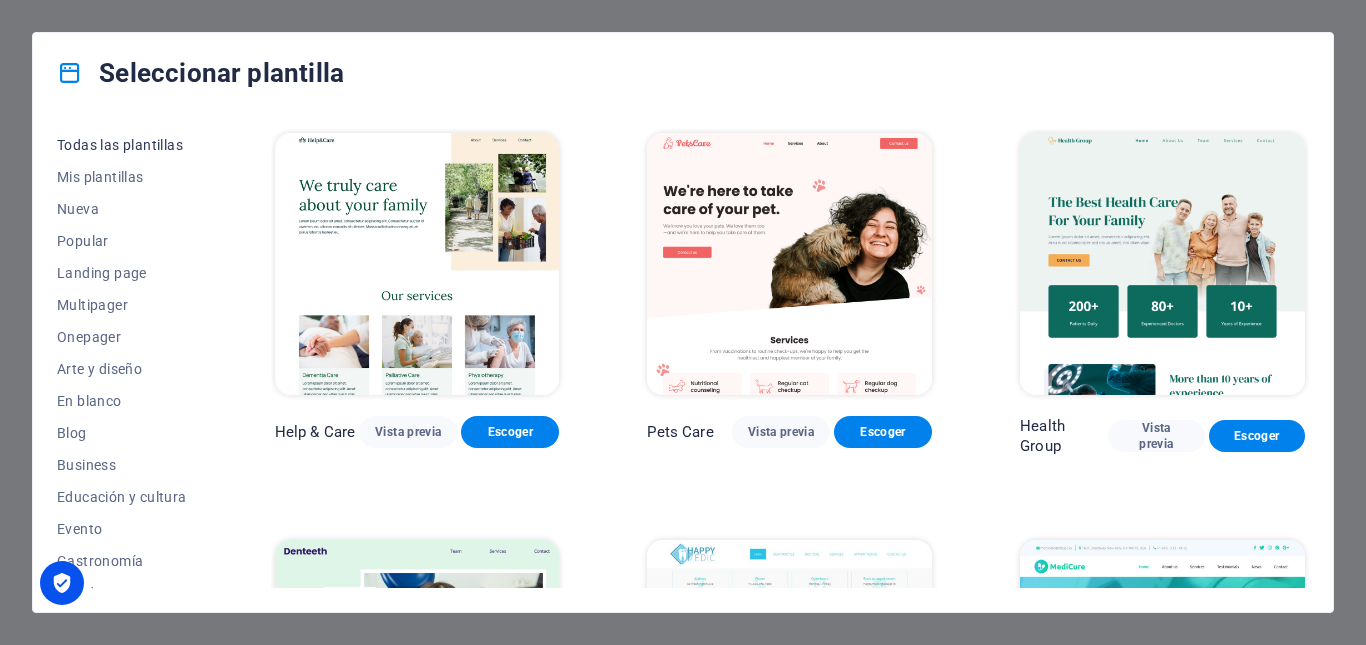 click on "Todas las plantillas" at bounding box center (122, 145) 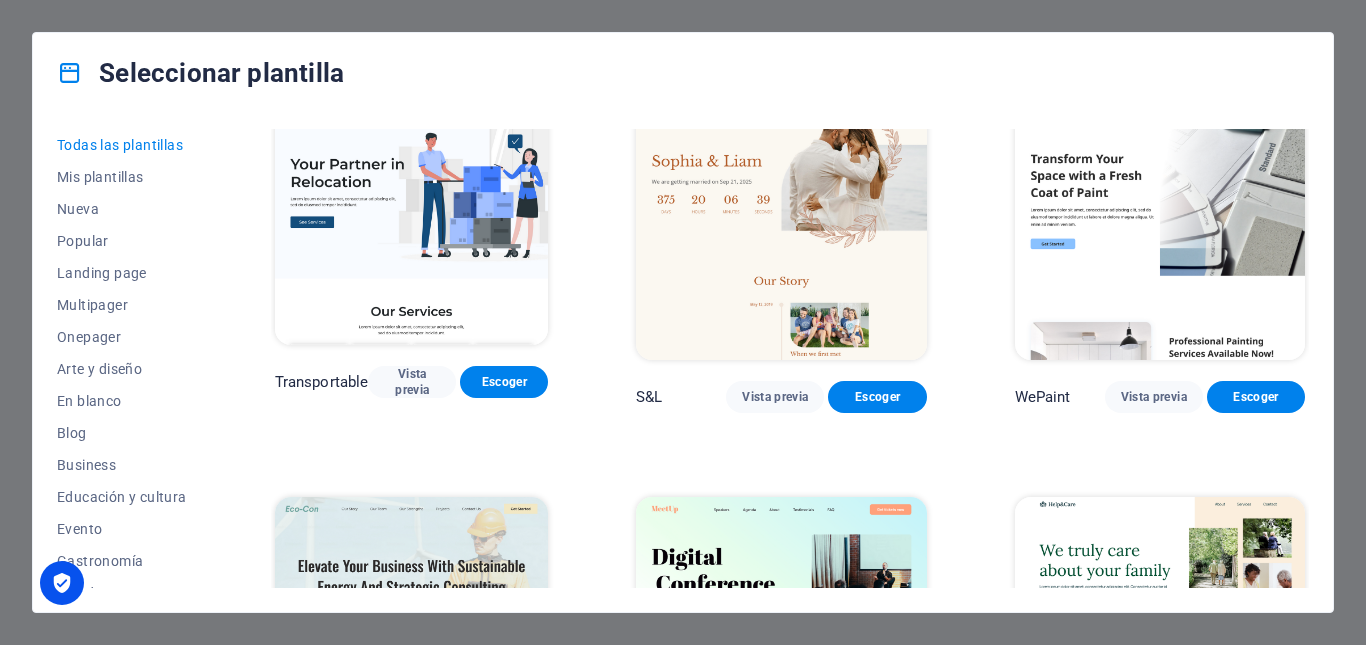 scroll, scrollTop: 400, scrollLeft: 0, axis: vertical 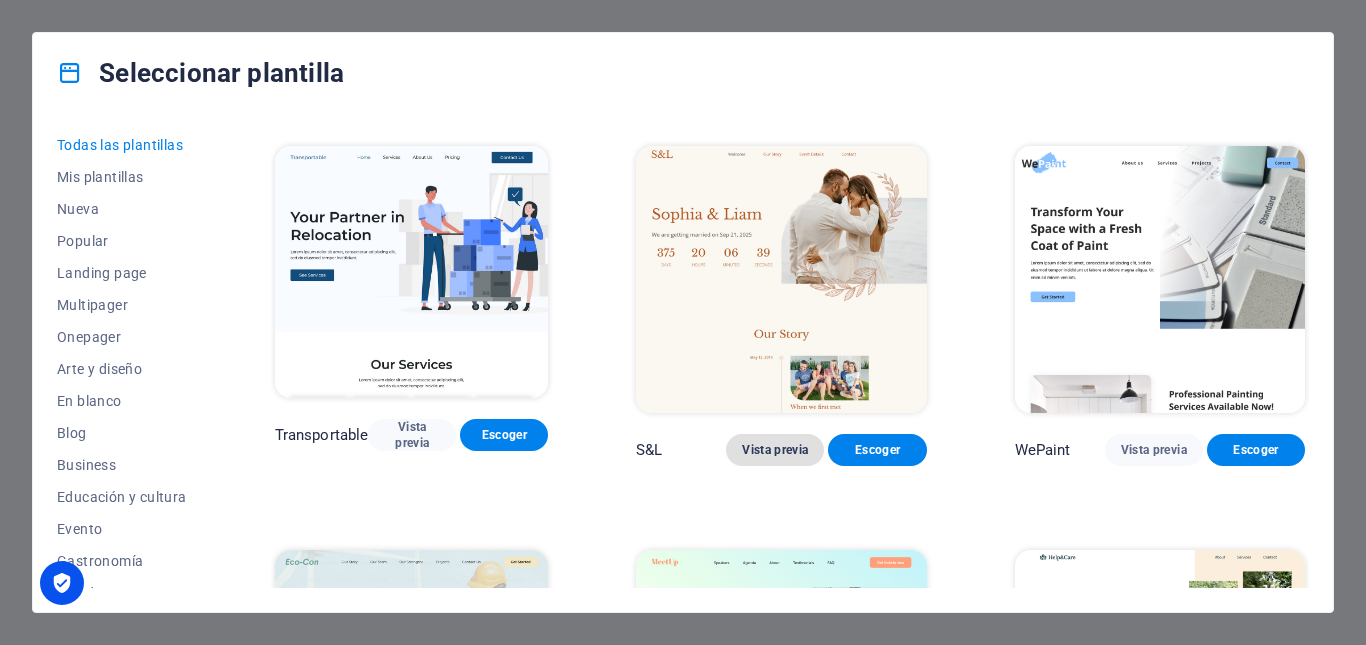 click on "Vista previa" at bounding box center [775, 450] 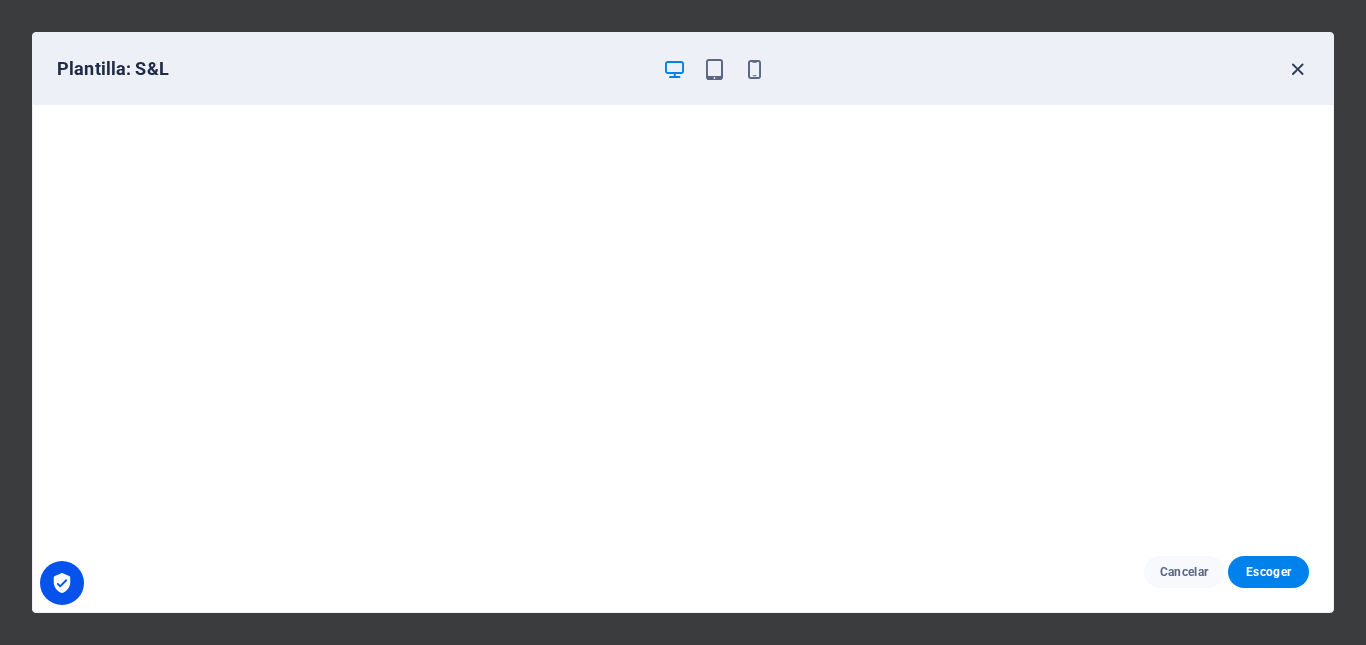 click at bounding box center [1297, 69] 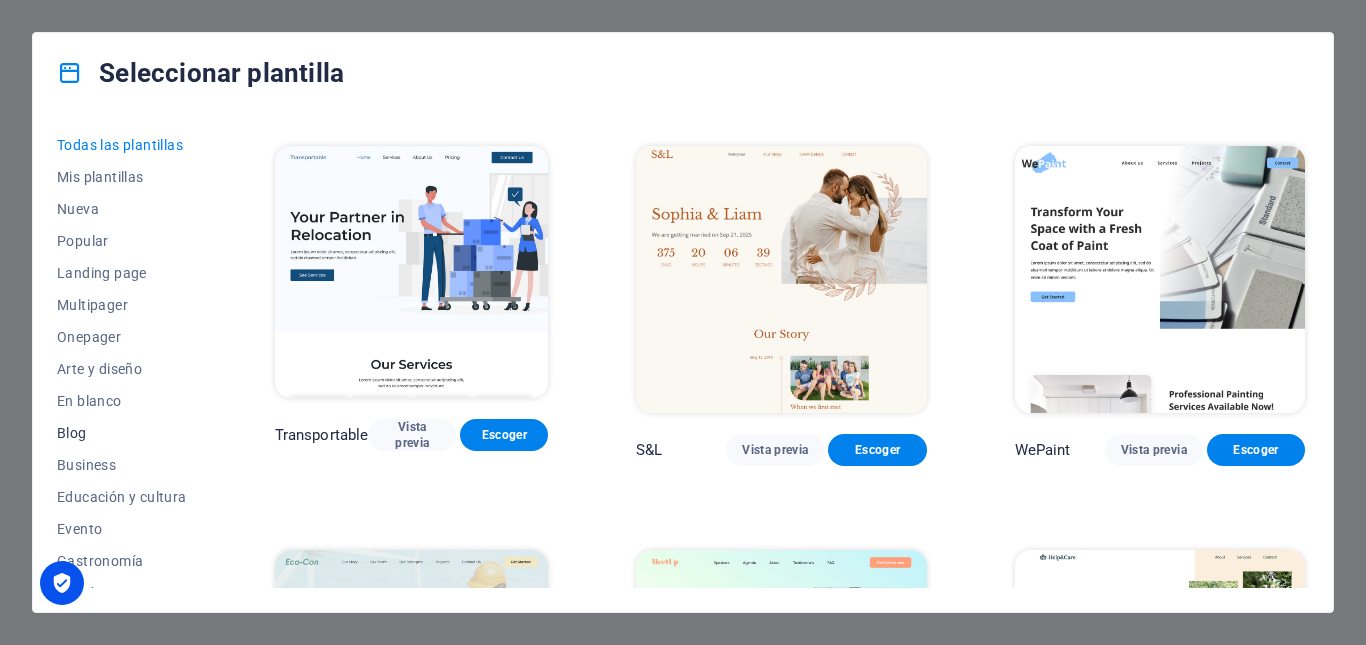 click on "Blog" at bounding box center (122, 433) 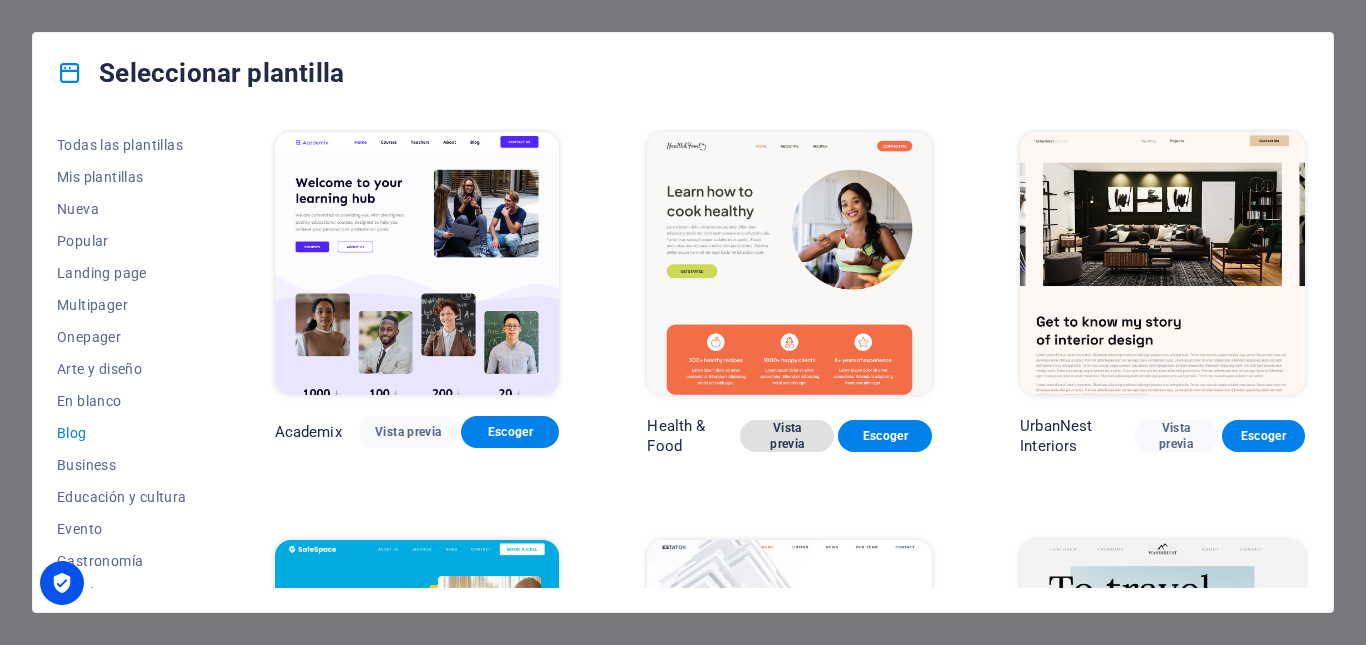 click on "Vista previa" at bounding box center [787, 436] 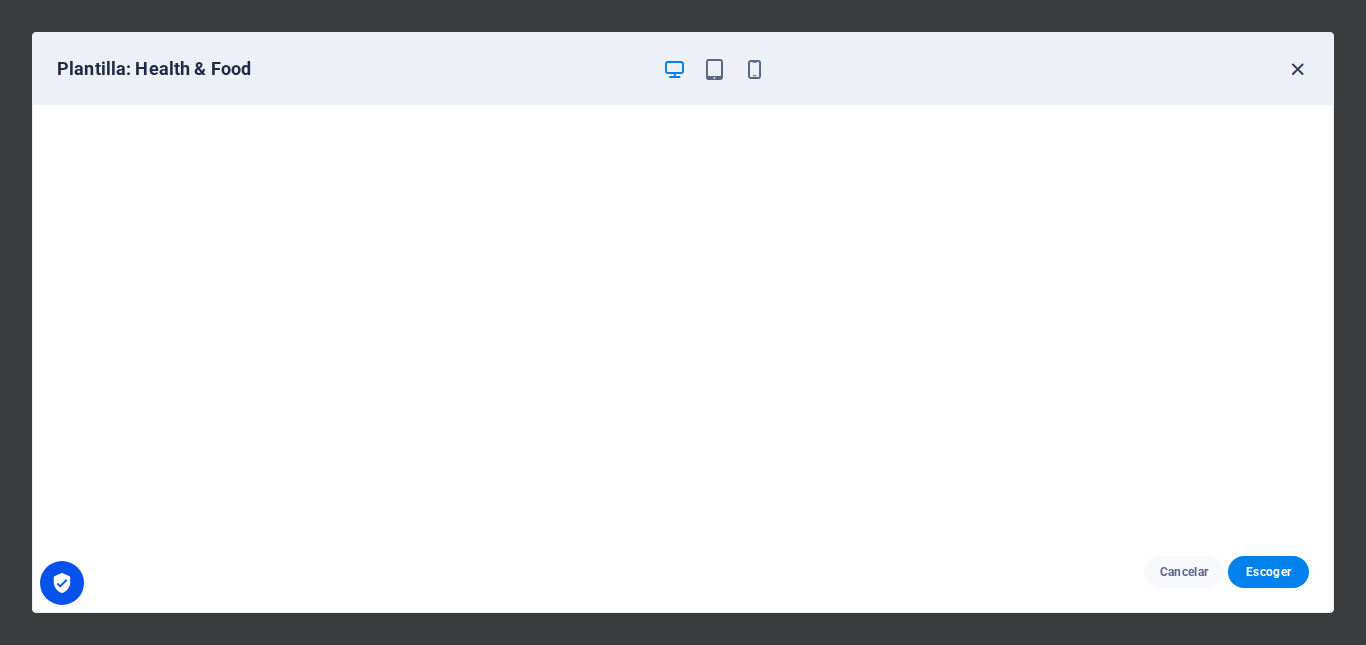 click at bounding box center (1297, 69) 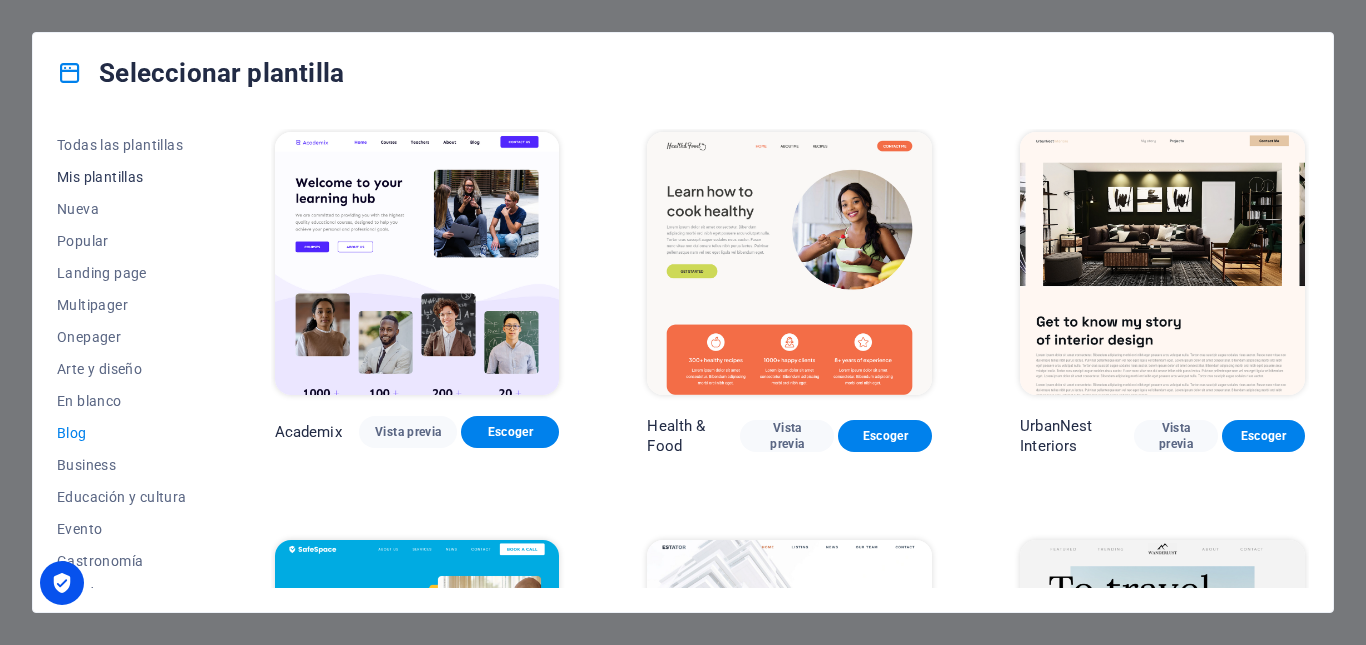 click on "Mis plantillas" at bounding box center [122, 177] 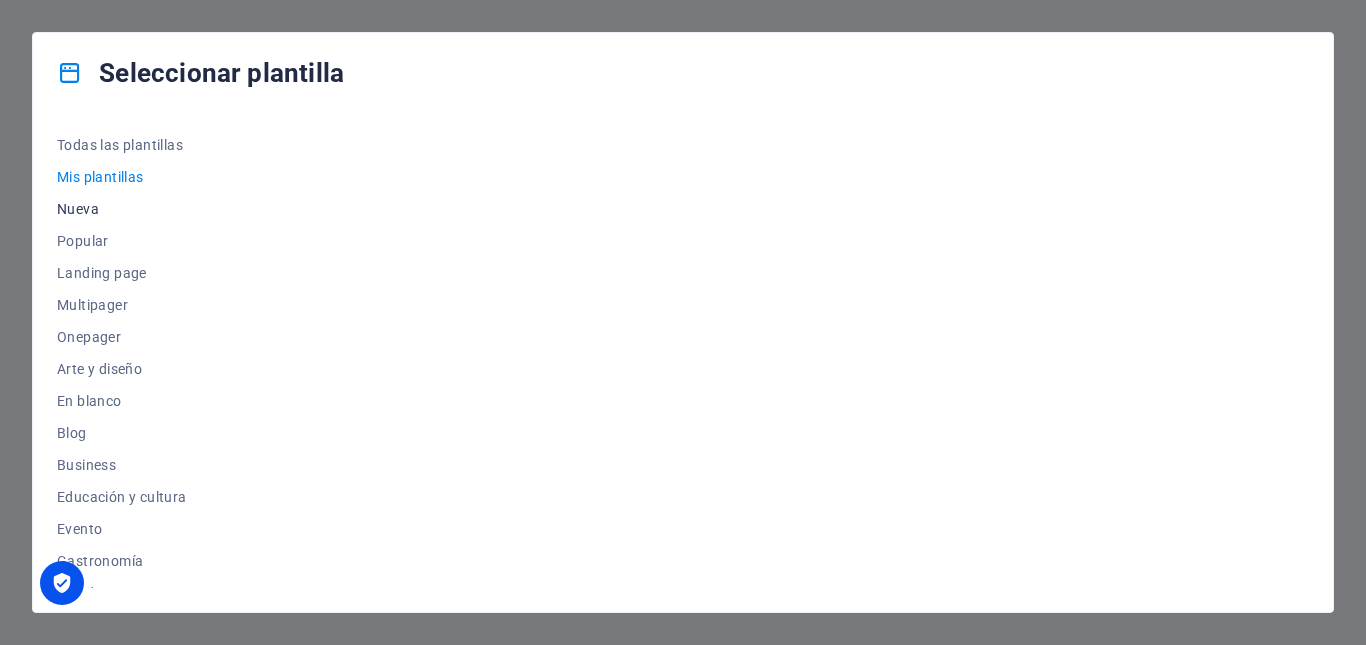 click on "Nueva" at bounding box center (122, 209) 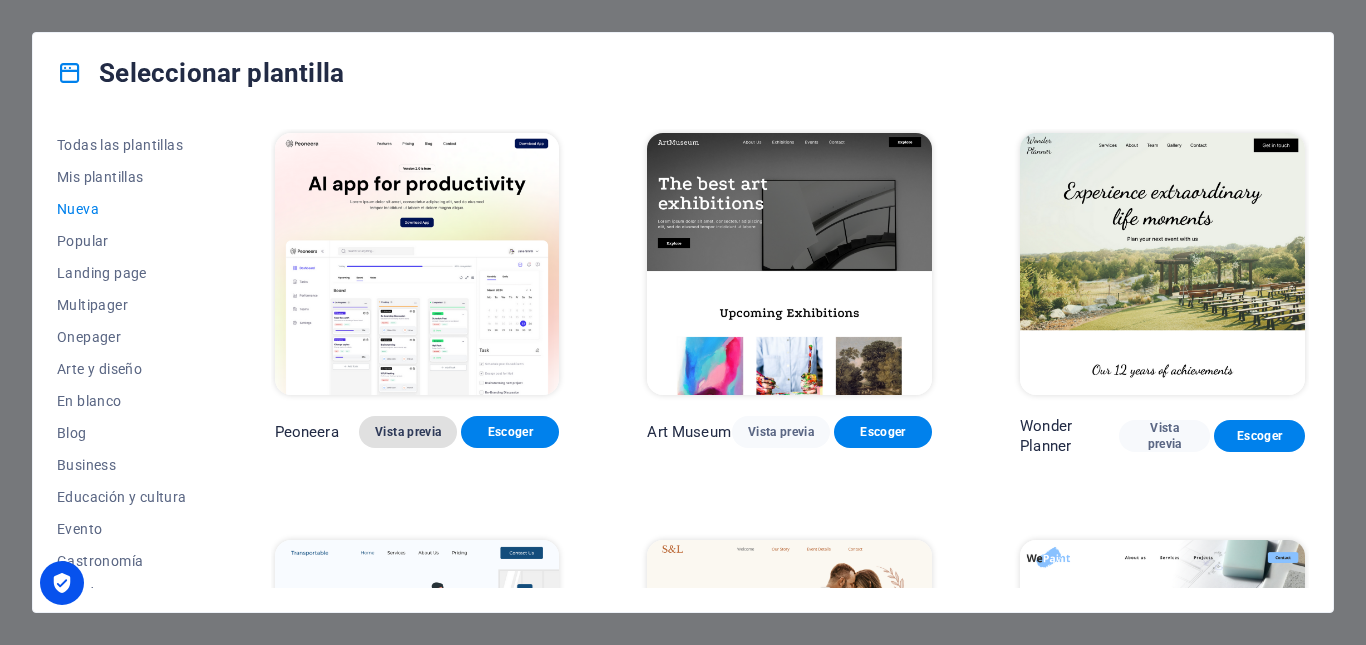 click on "Vista previa" at bounding box center [408, 432] 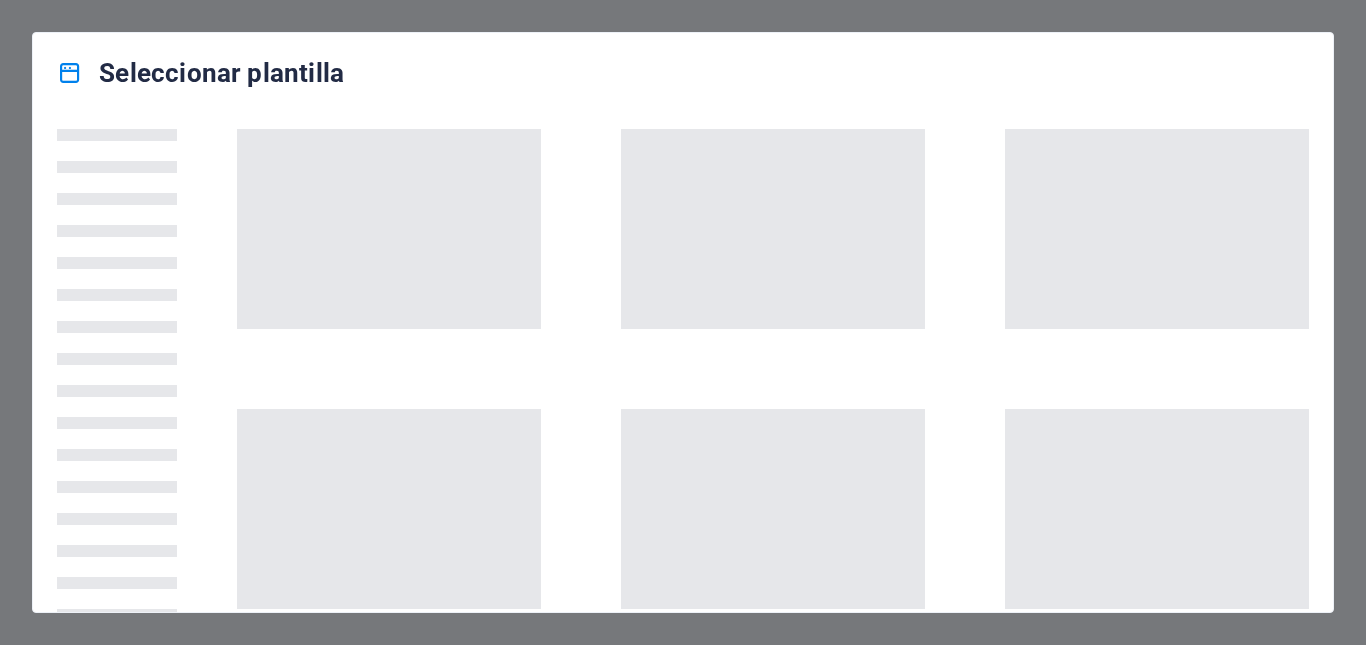scroll, scrollTop: 0, scrollLeft: 0, axis: both 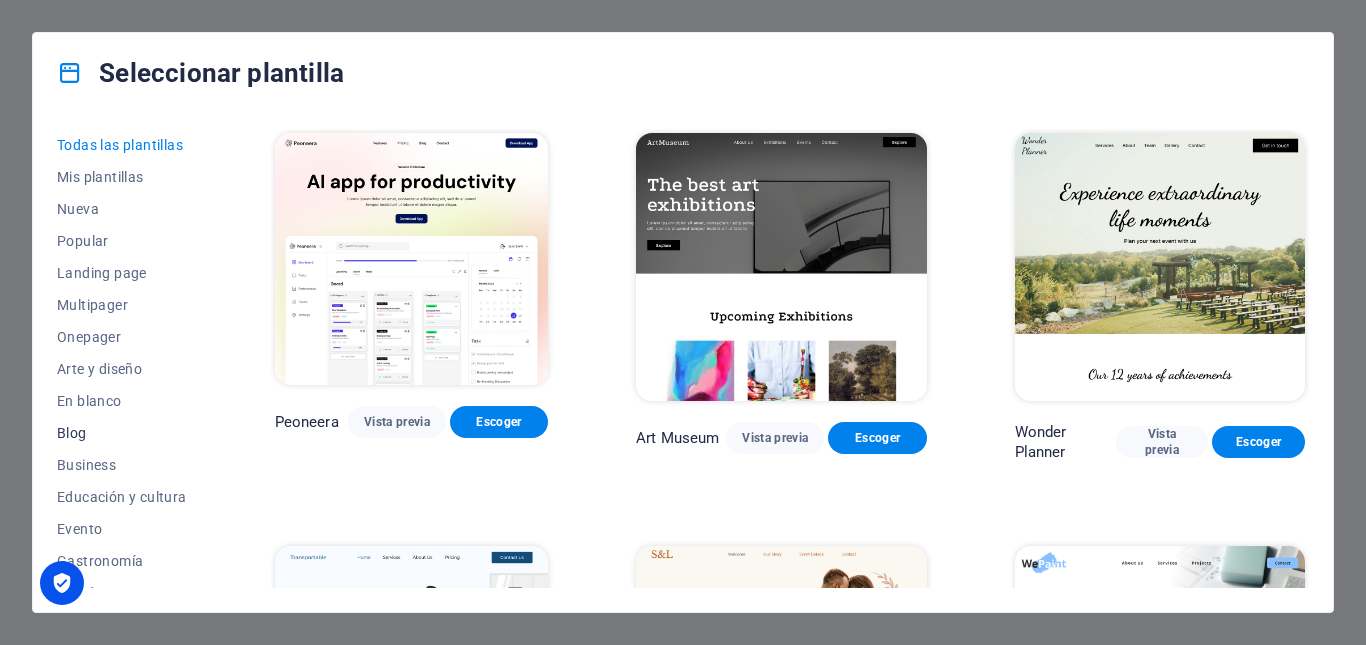 click on "Blog" at bounding box center (122, 433) 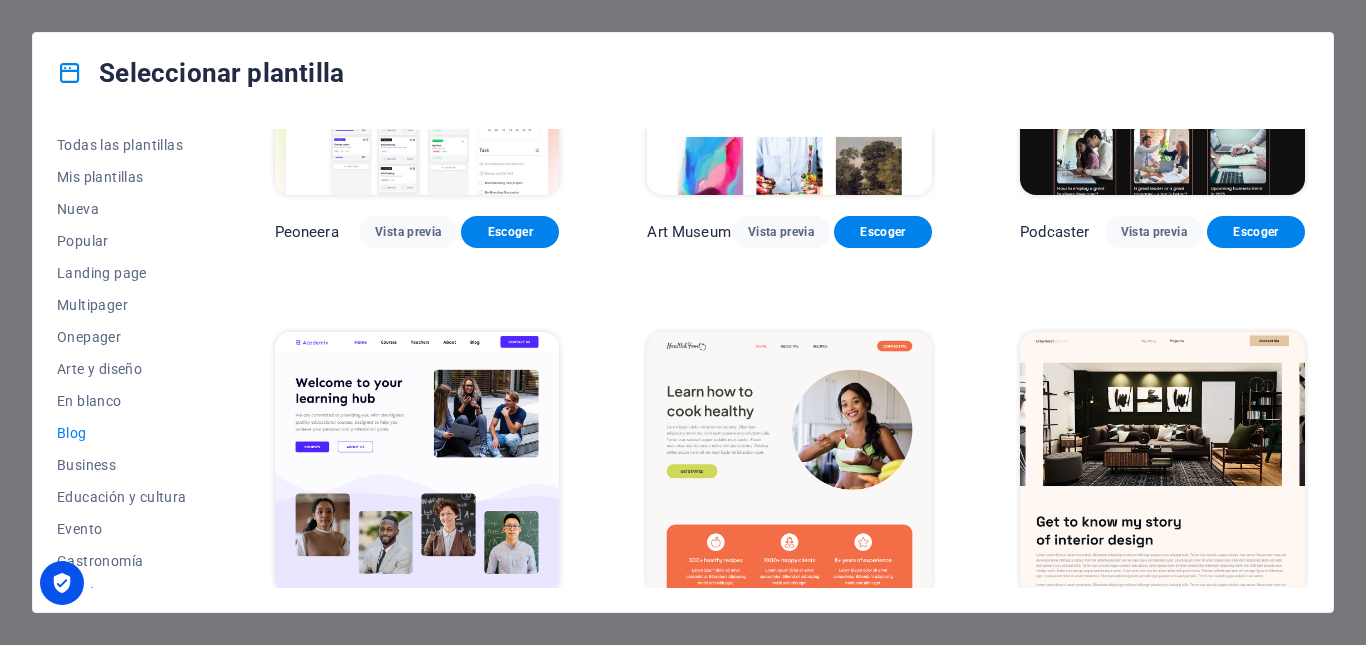 scroll, scrollTop: 0, scrollLeft: 0, axis: both 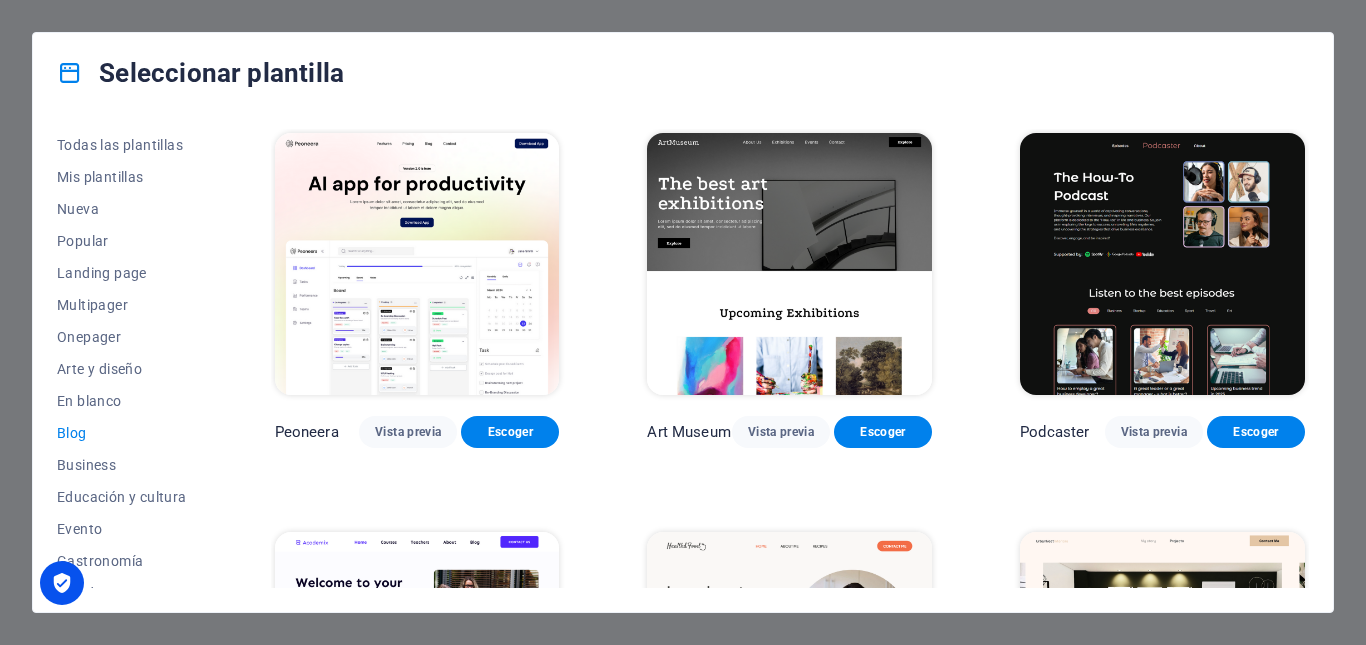click on "Seleccionar plantilla Todas las plantillas Mis plantillas Nueva Popular Landing page Multipager Onepager Arte y diseño En blanco Blog Business Educación y cultura Evento Gastronomía Salud IT y medios Legal y finanzas Sin ánimo de lucro Resultado Portfolio Servicios Deportes y belleza Comercios Viaje Wireframe Peoneera Vista previa Escoger Art Museum Vista previa Escoger Podcaster Vista previa Escoger Academix Vista previa Escoger Health & Food Vista previa Escoger UrbanNest Interiors Vista previa Escoger SafeSpace Vista previa Escoger Estator Vista previa Escoger Wanderlust Vista previa Escoger WeSpa Vista previa Escoger CoachLife Vista previa Escoger Blogger Vista previa Escoger TechUp Vista previa Escoger Nolan-Bahler Vista previa Escoger Fashion Vista previa Escoger Yoga Vista previa Escoger Création Vista previa Escoger Pesk Vista previa Escoger Priodas Vista previa Escoger Evergreen Vista previa Escoger Opus Vista previa Escoger Jane Vista previa Escoger" at bounding box center (683, 322) 